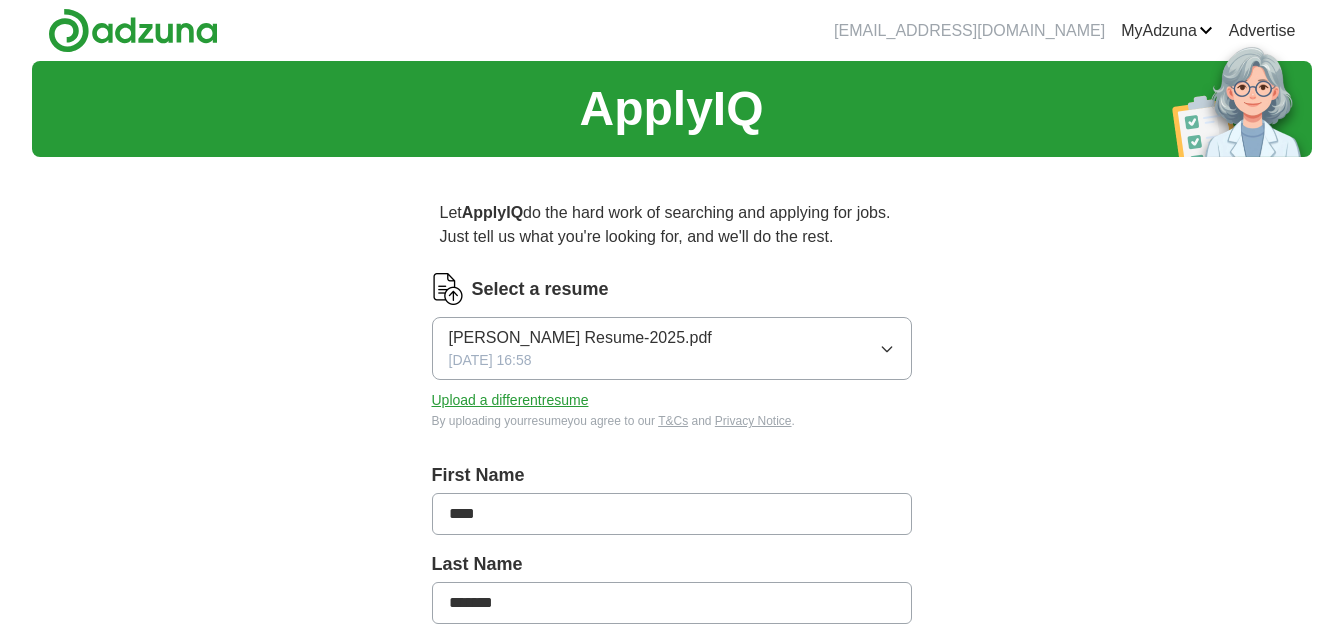 scroll, scrollTop: 0, scrollLeft: 0, axis: both 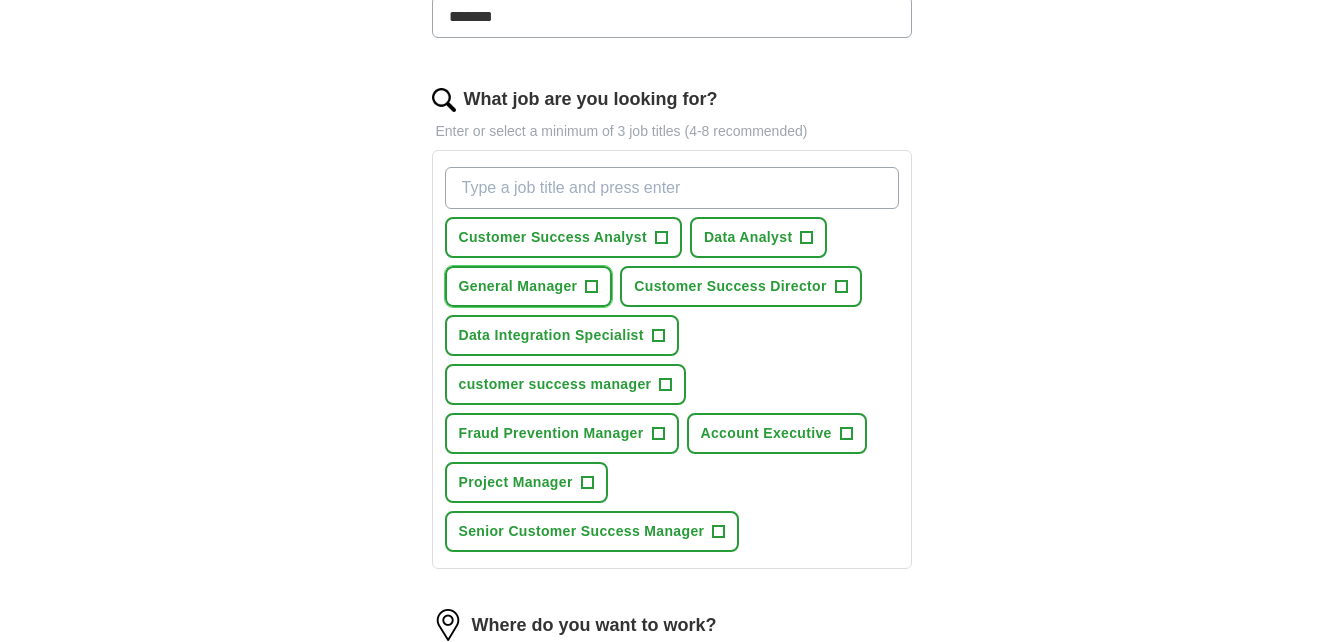 click on "+" at bounding box center (592, 287) 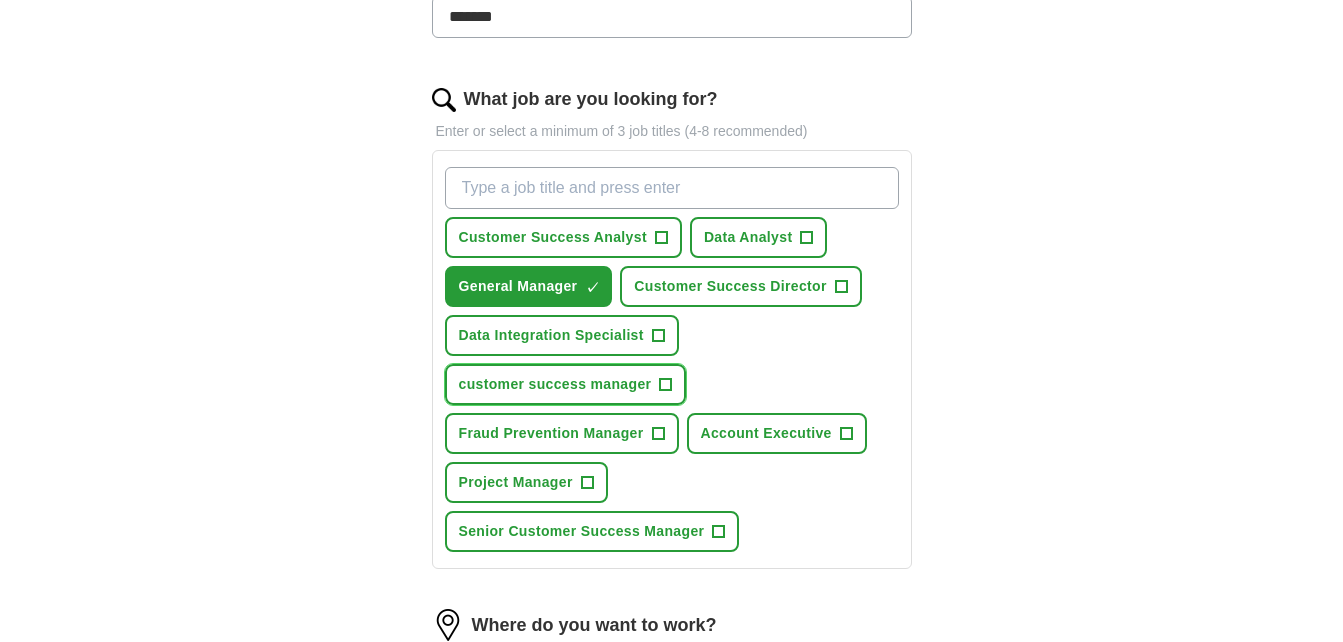 click on "+" at bounding box center (666, 385) 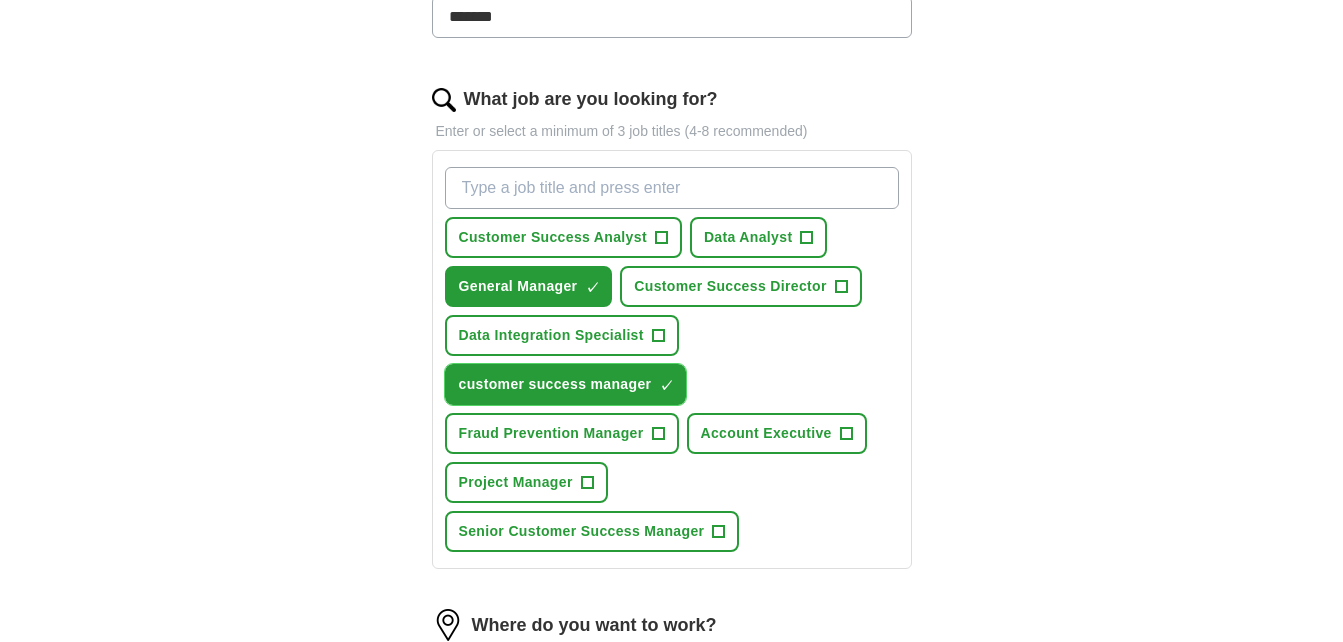 click on "×" at bounding box center (0, 0) 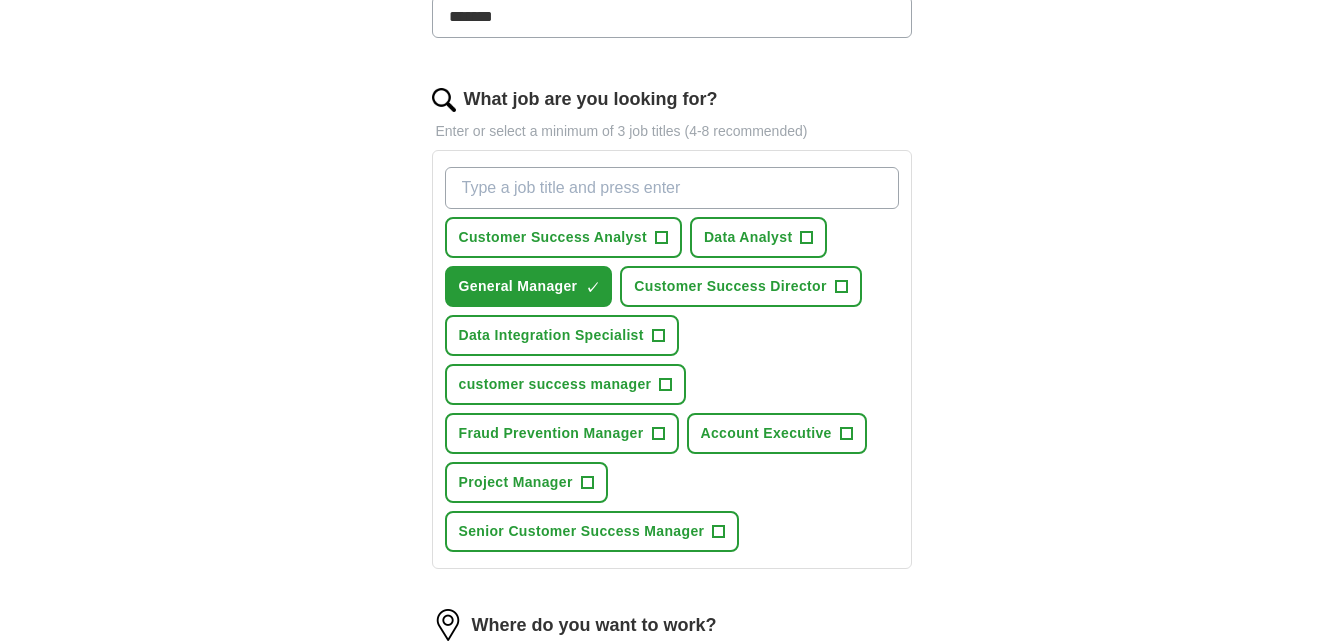 click on "What job are you looking for?" at bounding box center (672, 188) 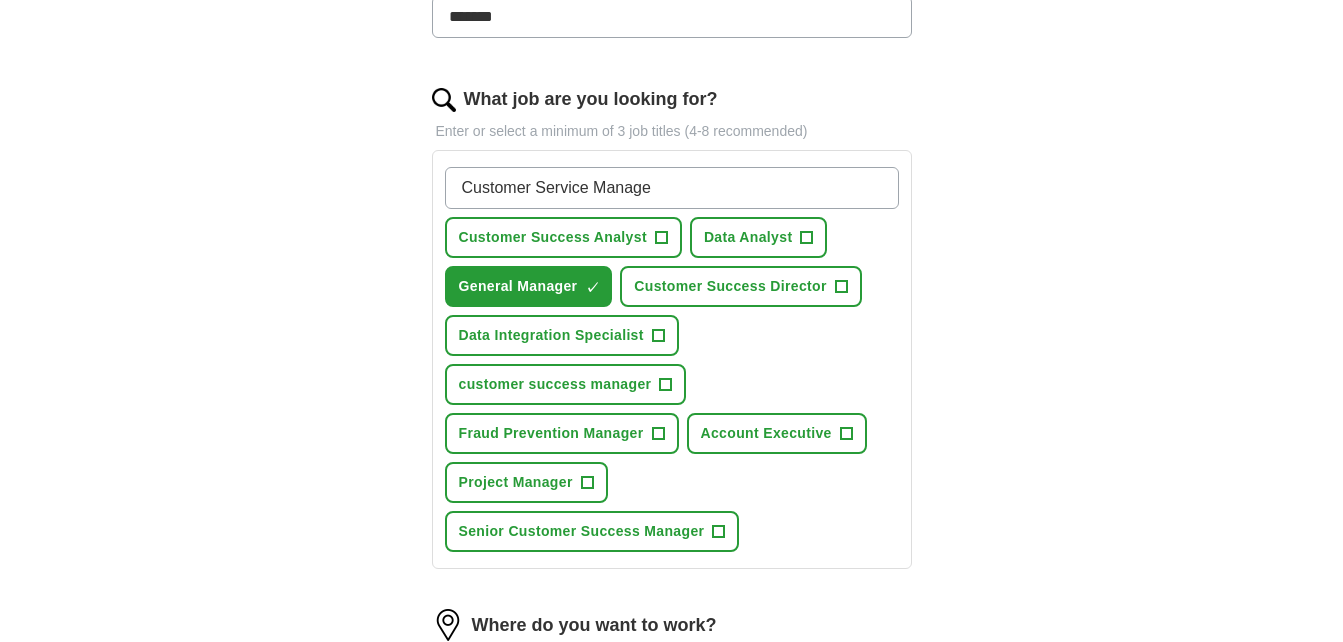 type on "Customer Service Manager" 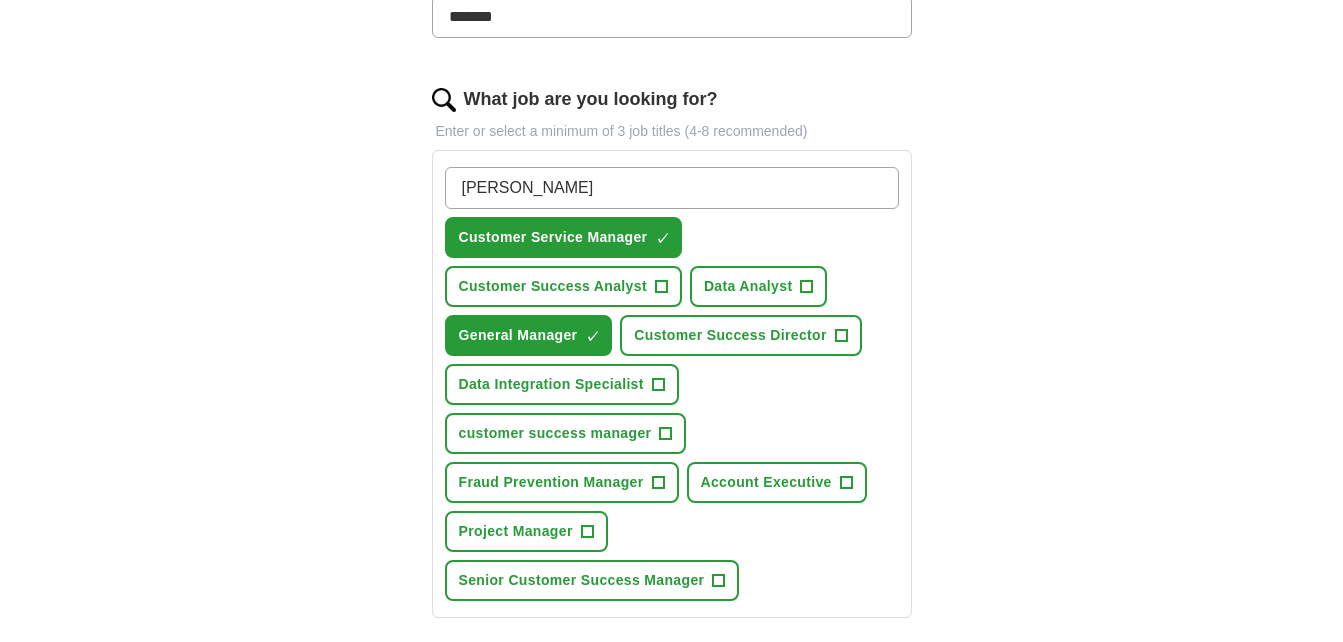 type on "[PERSON_NAME]" 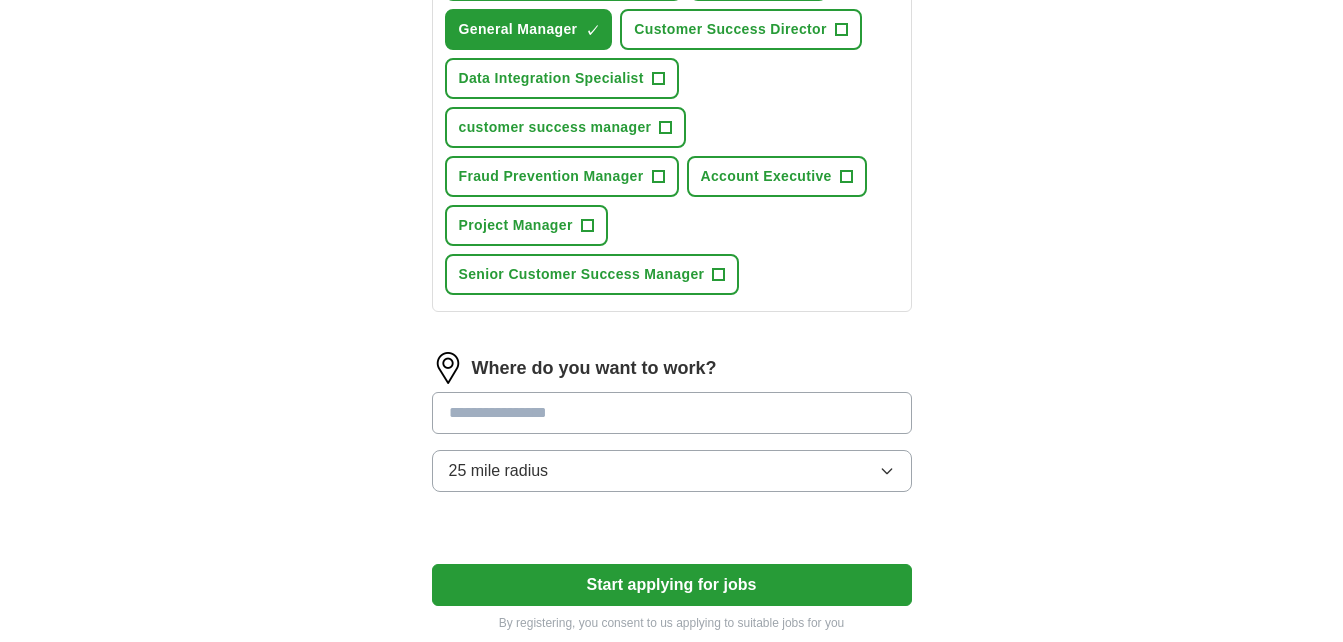 scroll, scrollTop: 895, scrollLeft: 0, axis: vertical 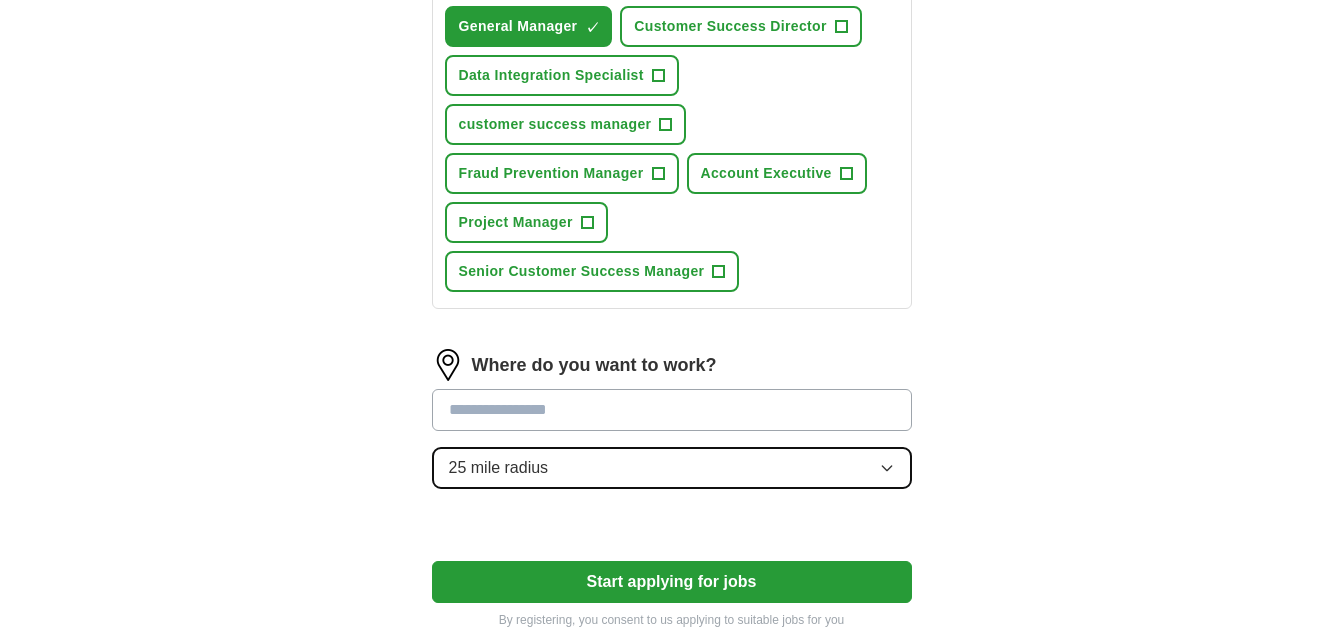 click 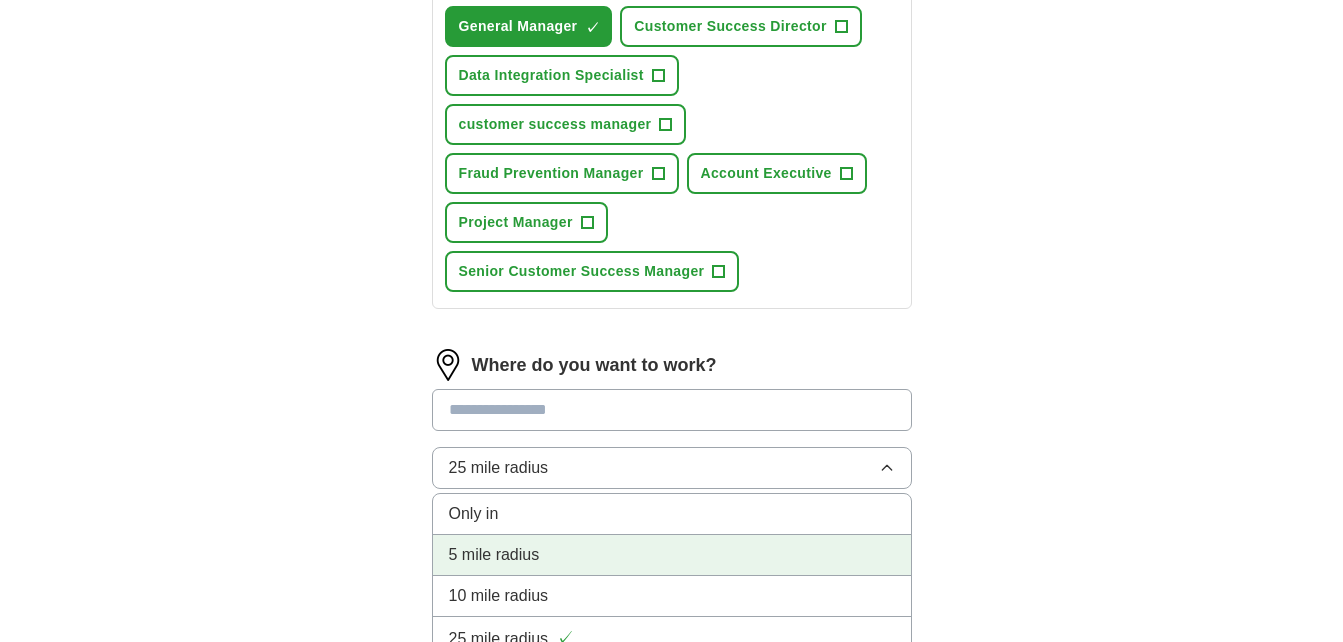 click on "5 mile radius" at bounding box center [672, 555] 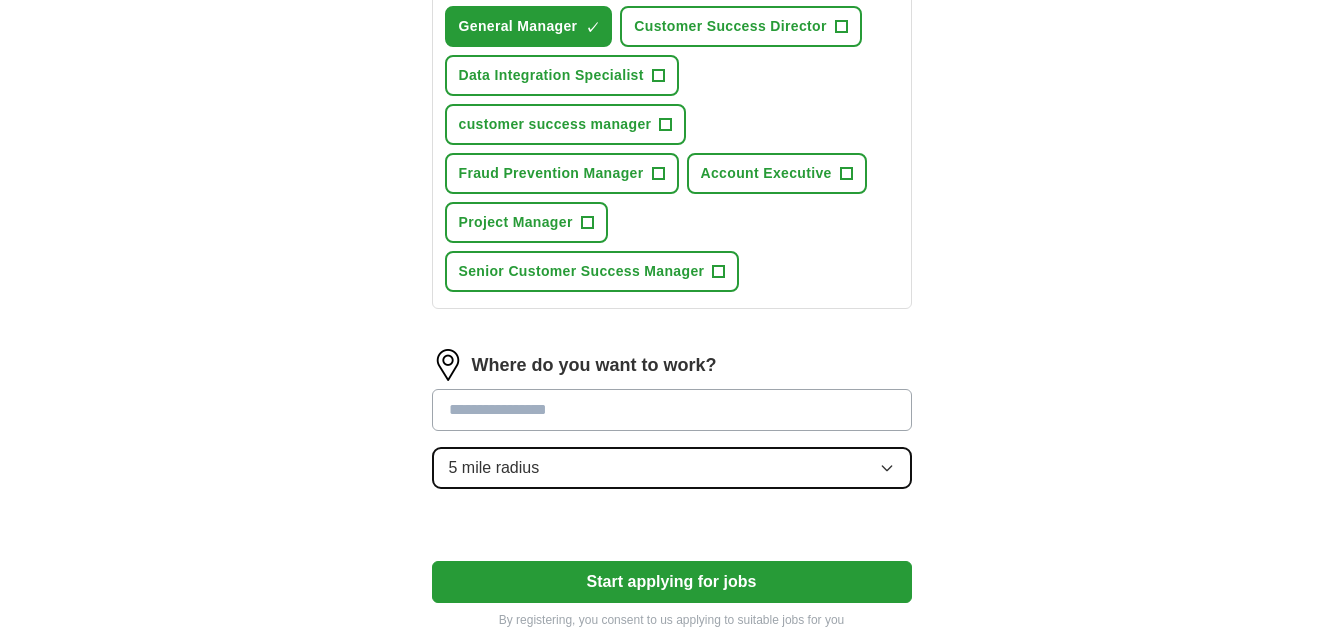 click on "5 mile radius" at bounding box center [672, 468] 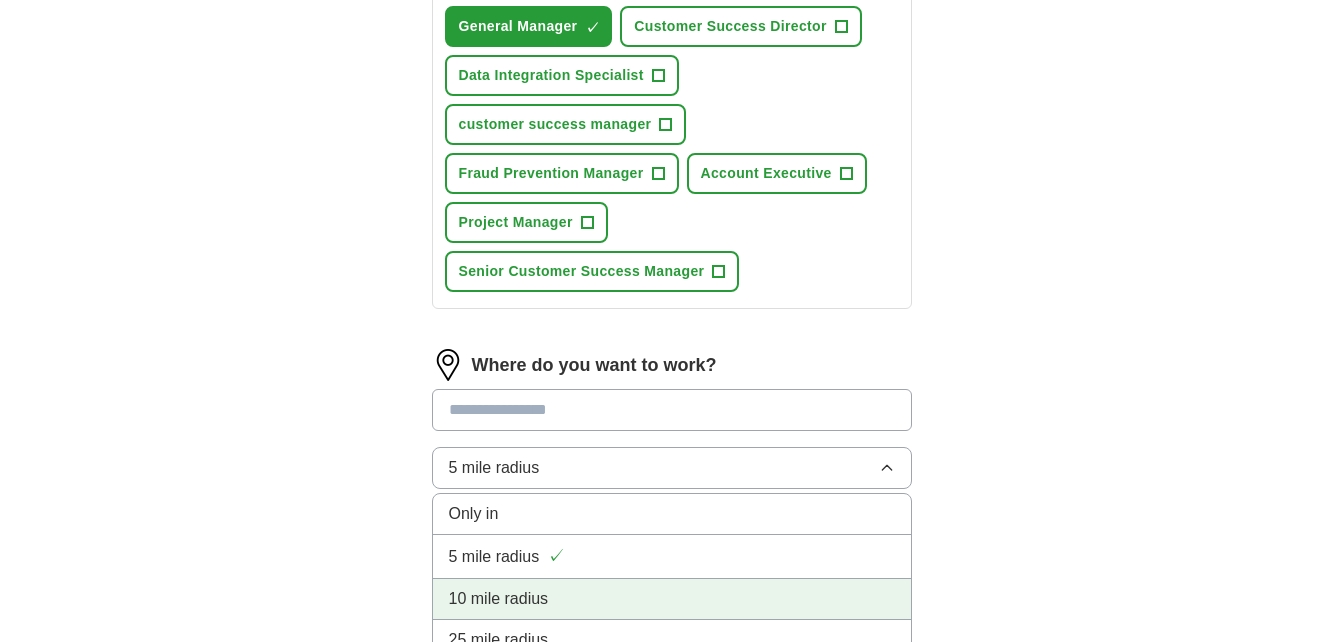 click on "10 mile radius" at bounding box center (672, 599) 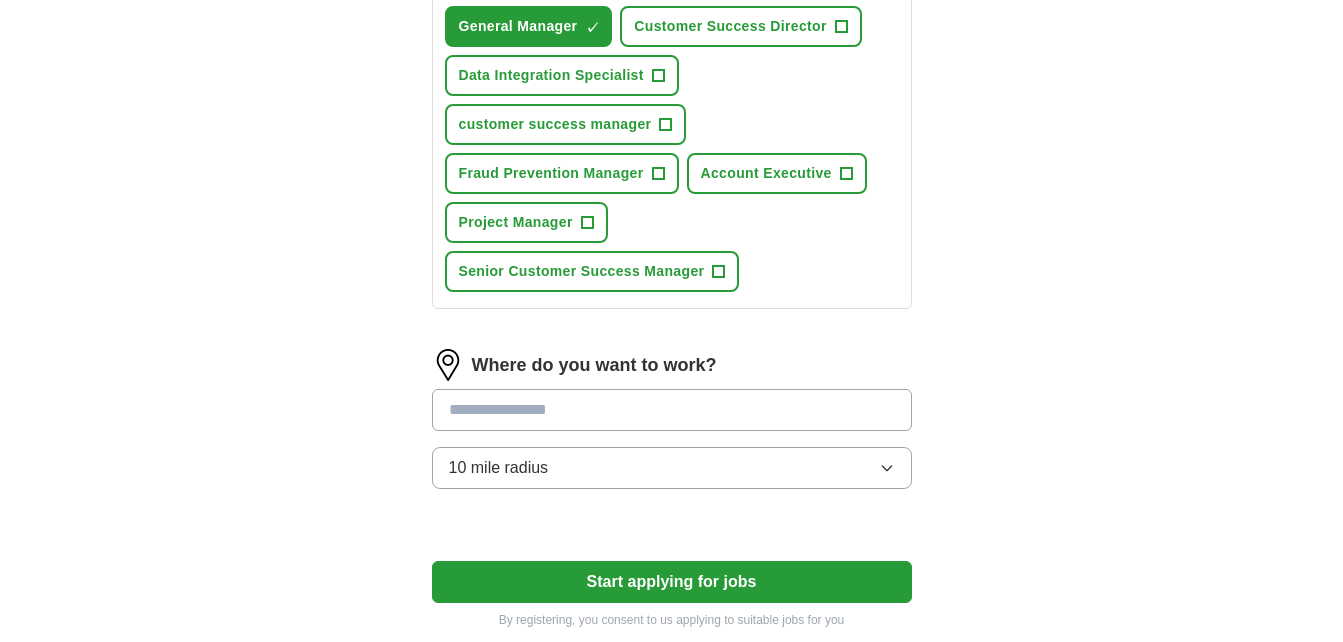 click at bounding box center [672, 410] 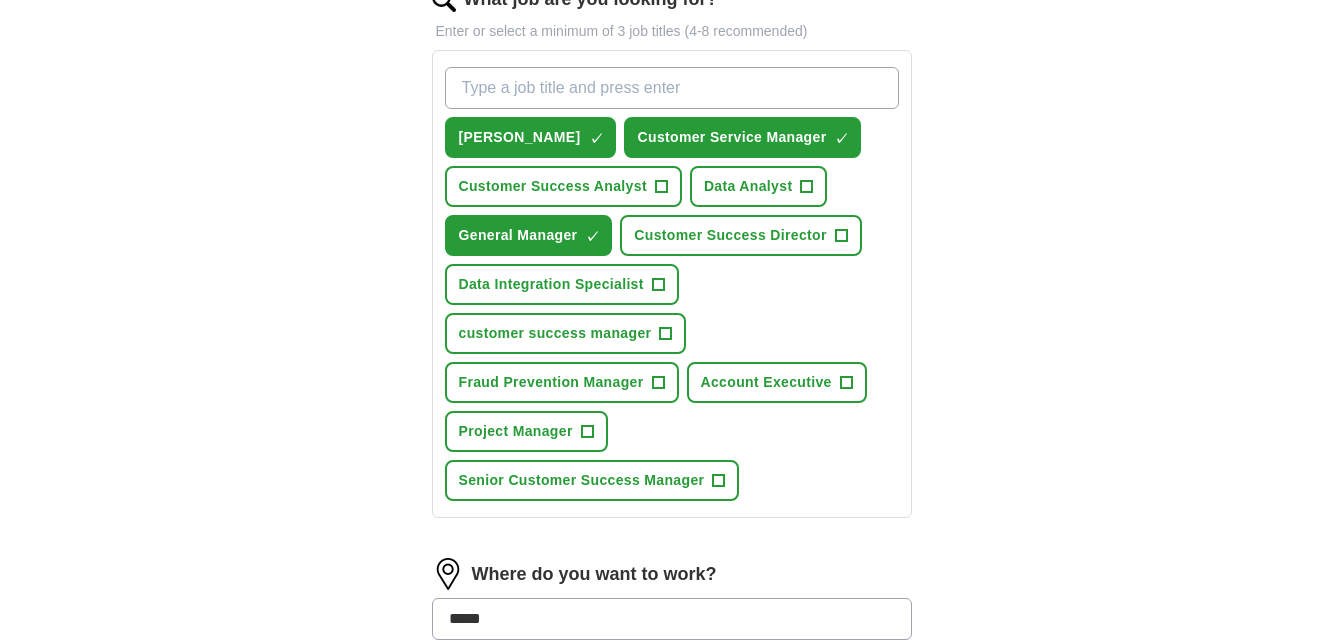 scroll, scrollTop: 663, scrollLeft: 0, axis: vertical 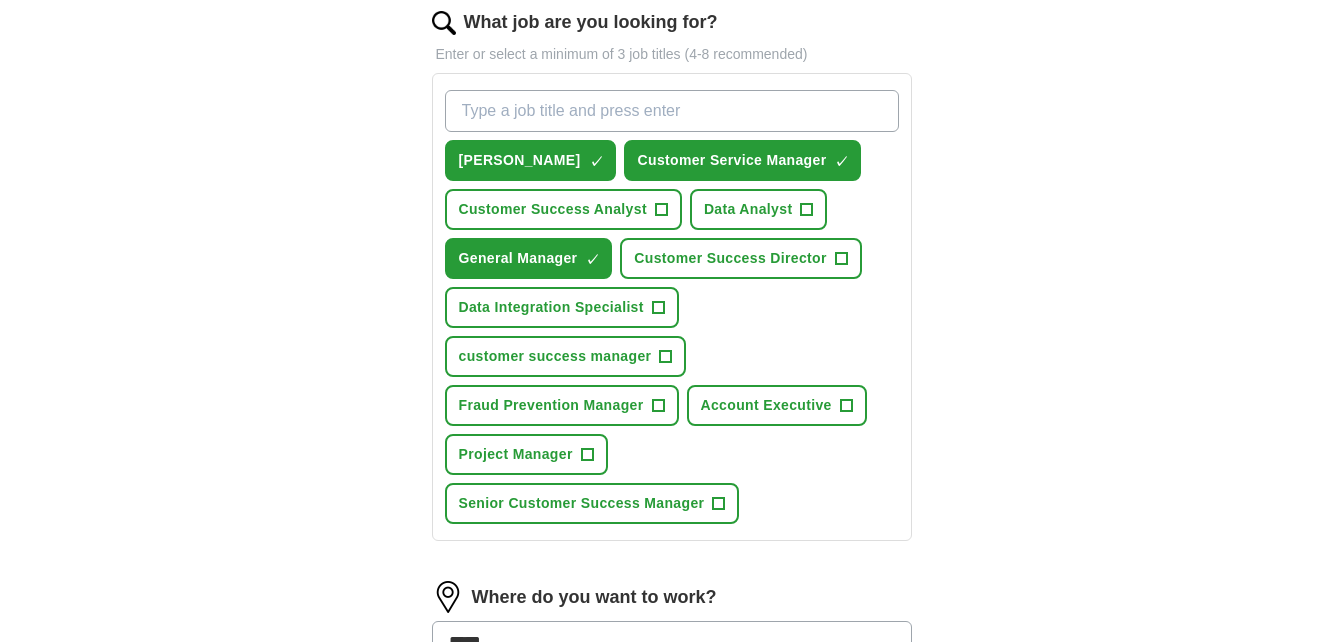 type on "*****" 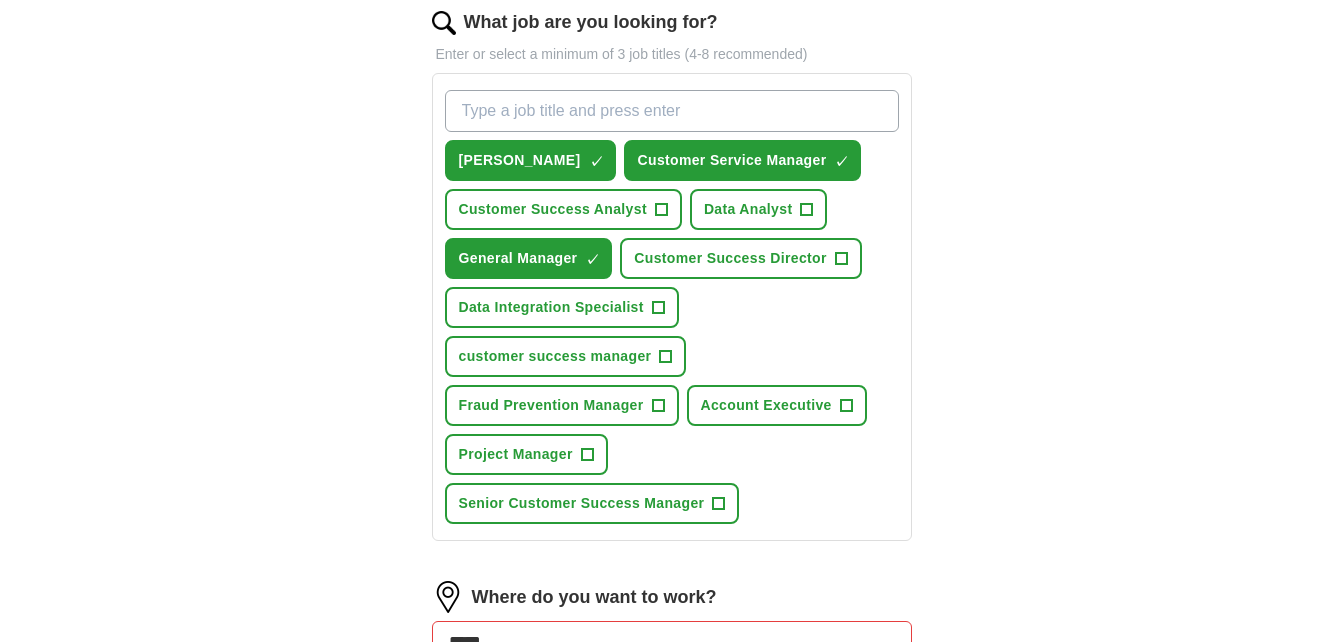 click on "What job are you looking for?" at bounding box center (672, 111) 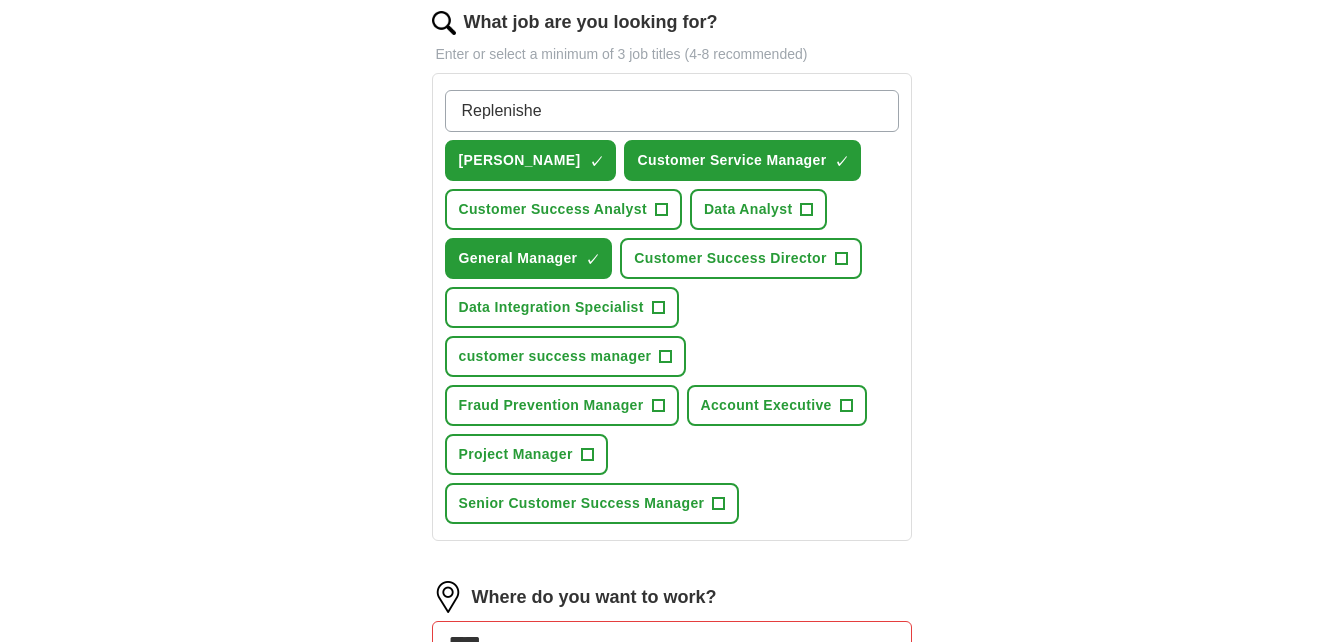 type on "Replenisher" 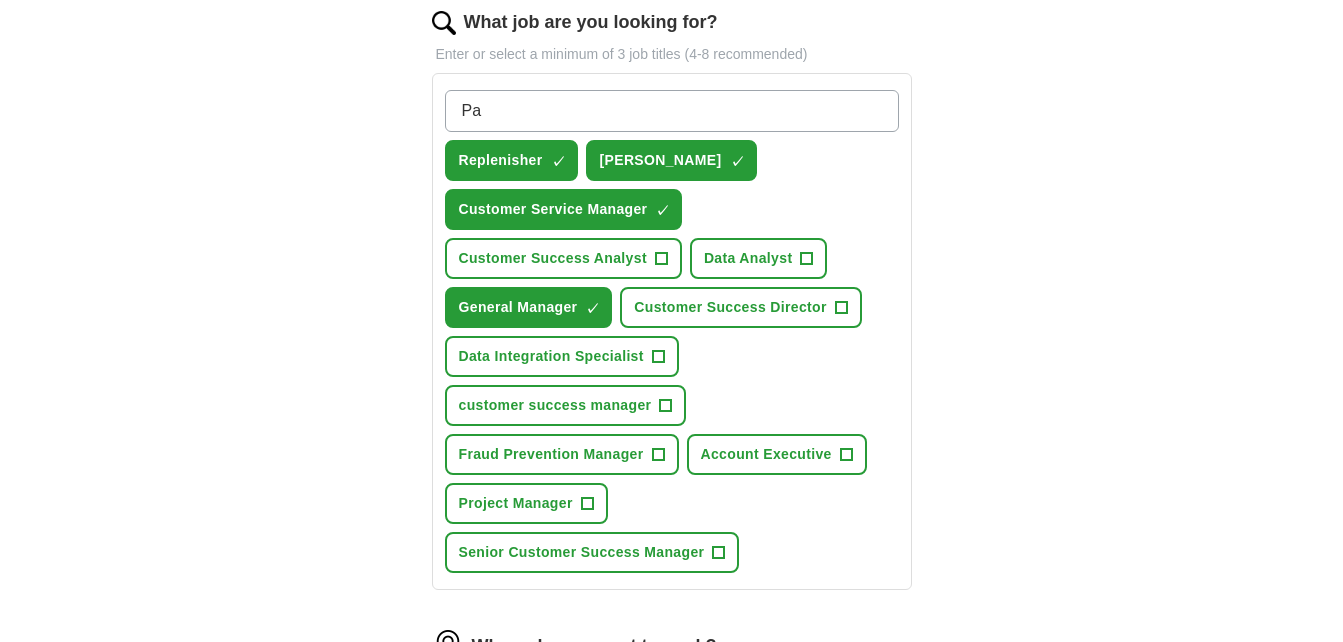type on "P" 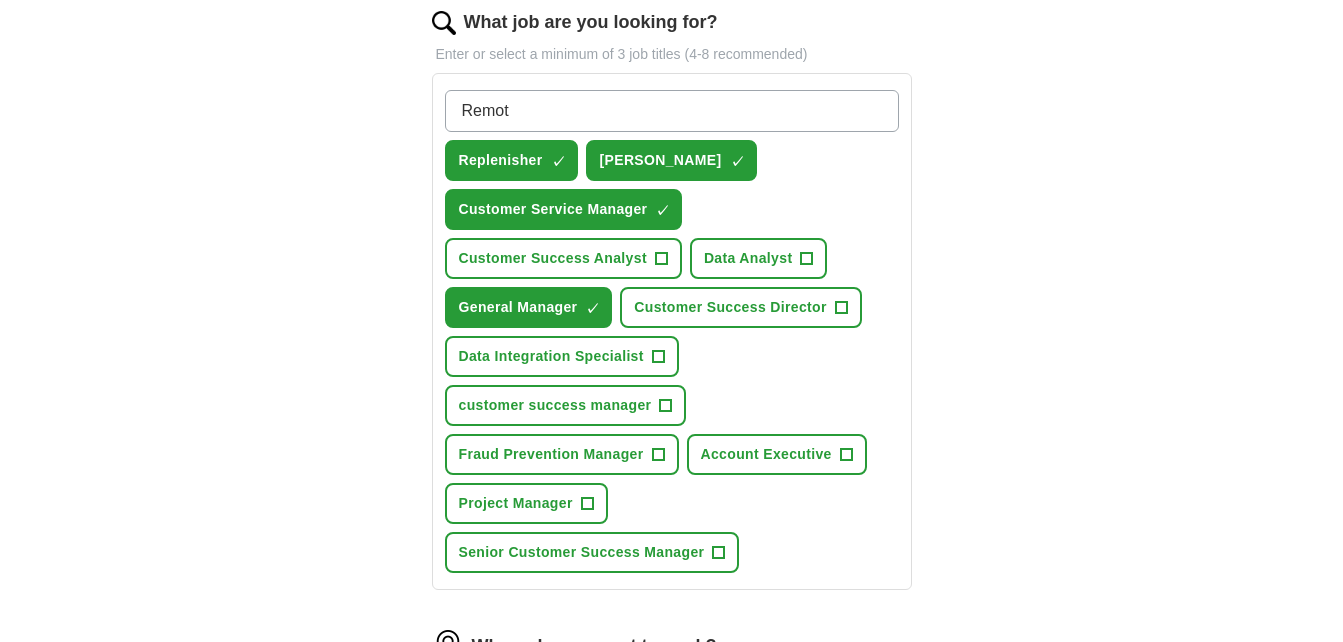 type on "Remote" 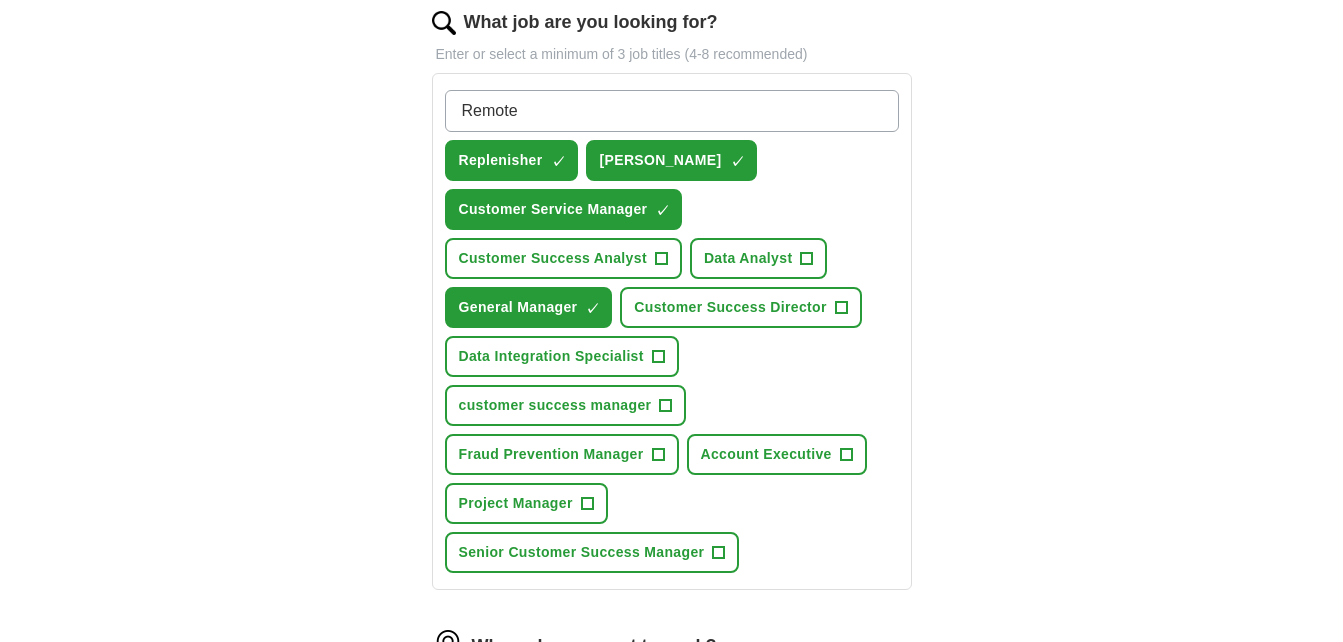type 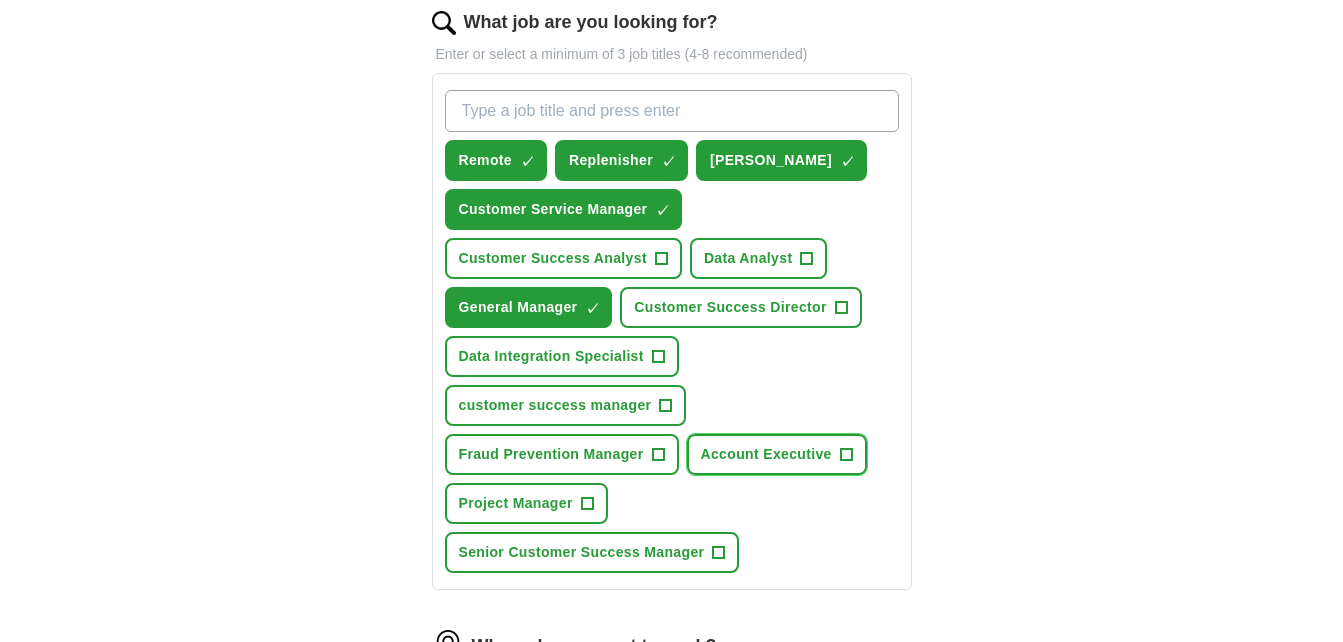 click on "Account Executive" at bounding box center (766, 454) 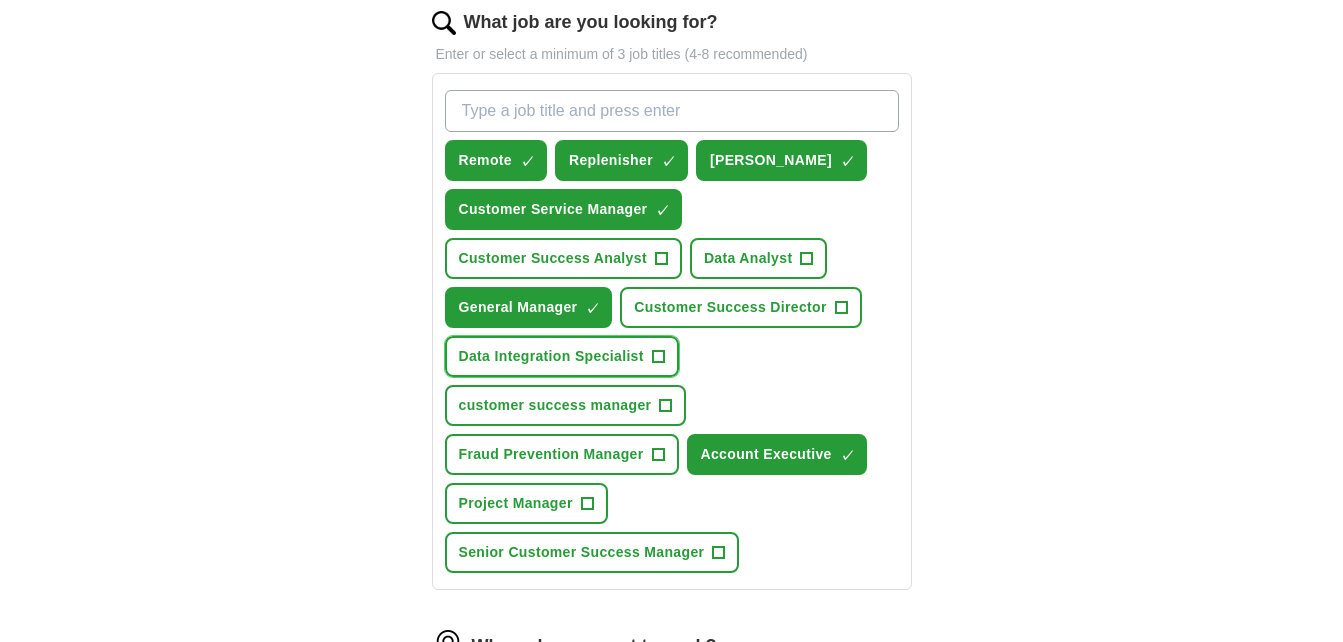 click on "Data Integration Specialist" at bounding box center (551, 356) 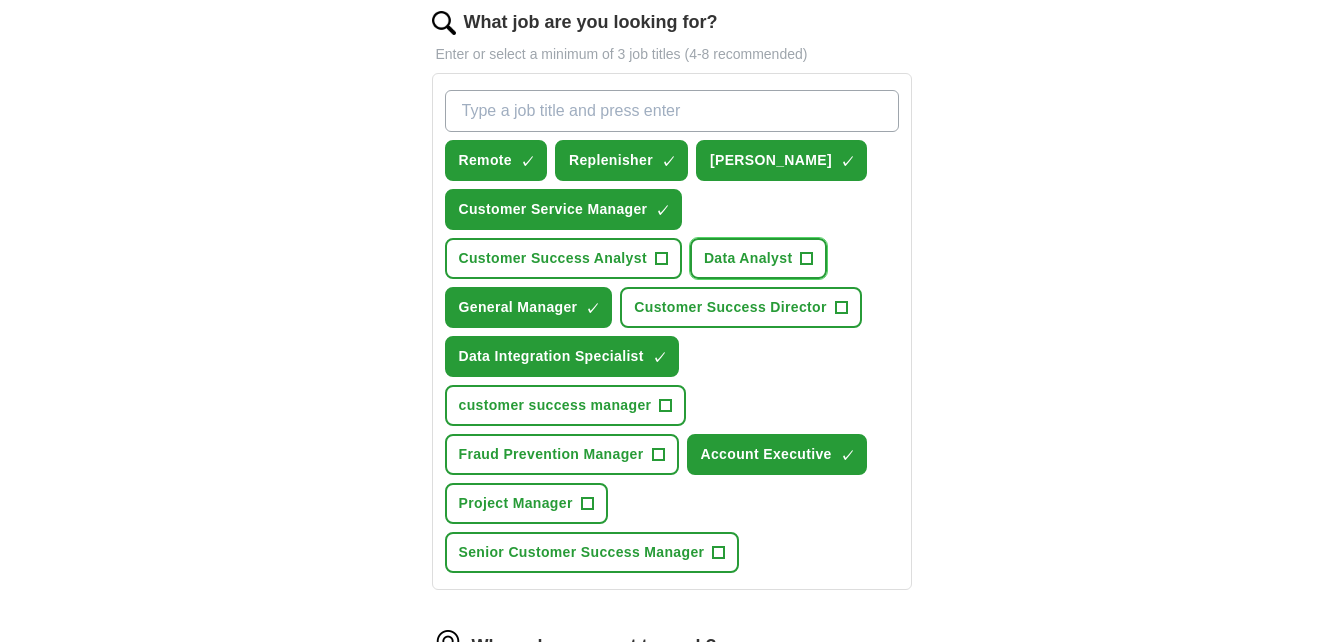 click on "Data Analyst" at bounding box center [748, 258] 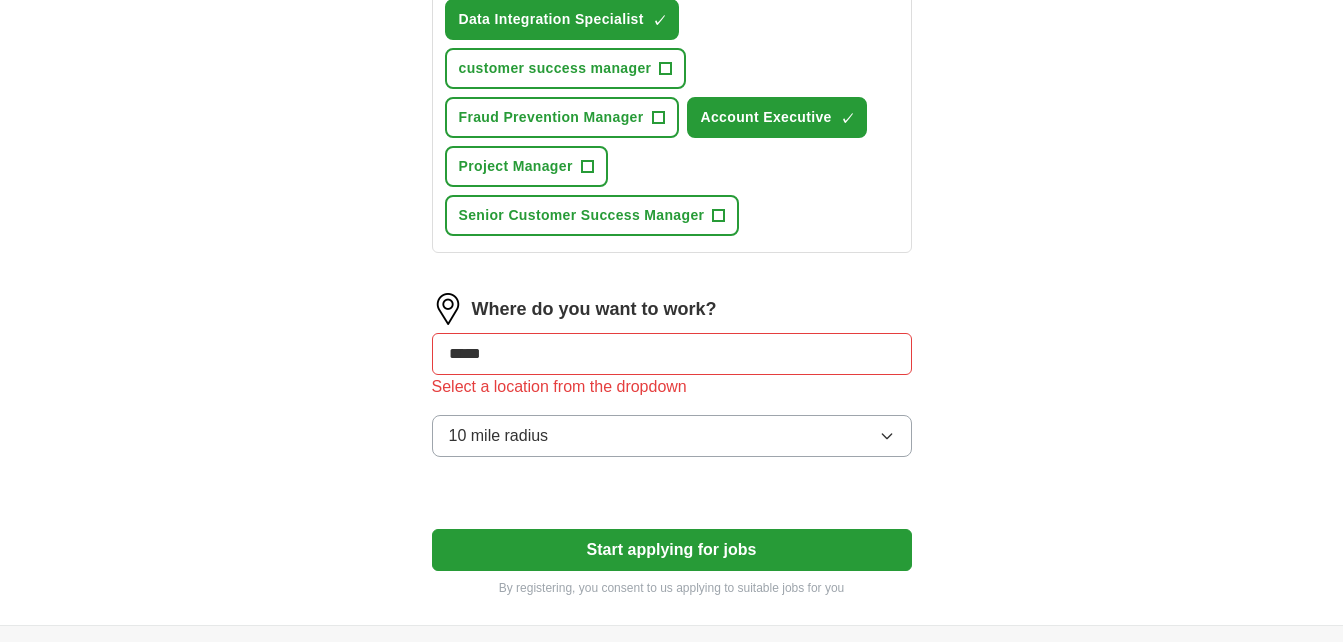 scroll, scrollTop: 1030, scrollLeft: 0, axis: vertical 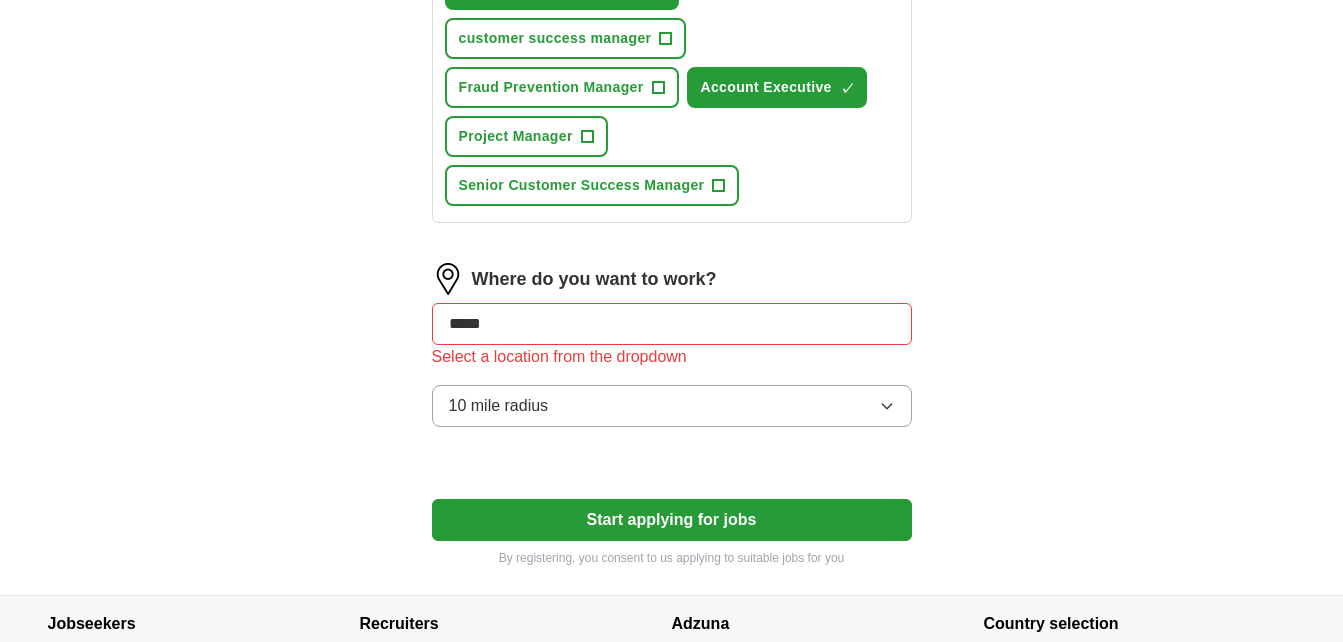 click on "*****" at bounding box center [672, 324] 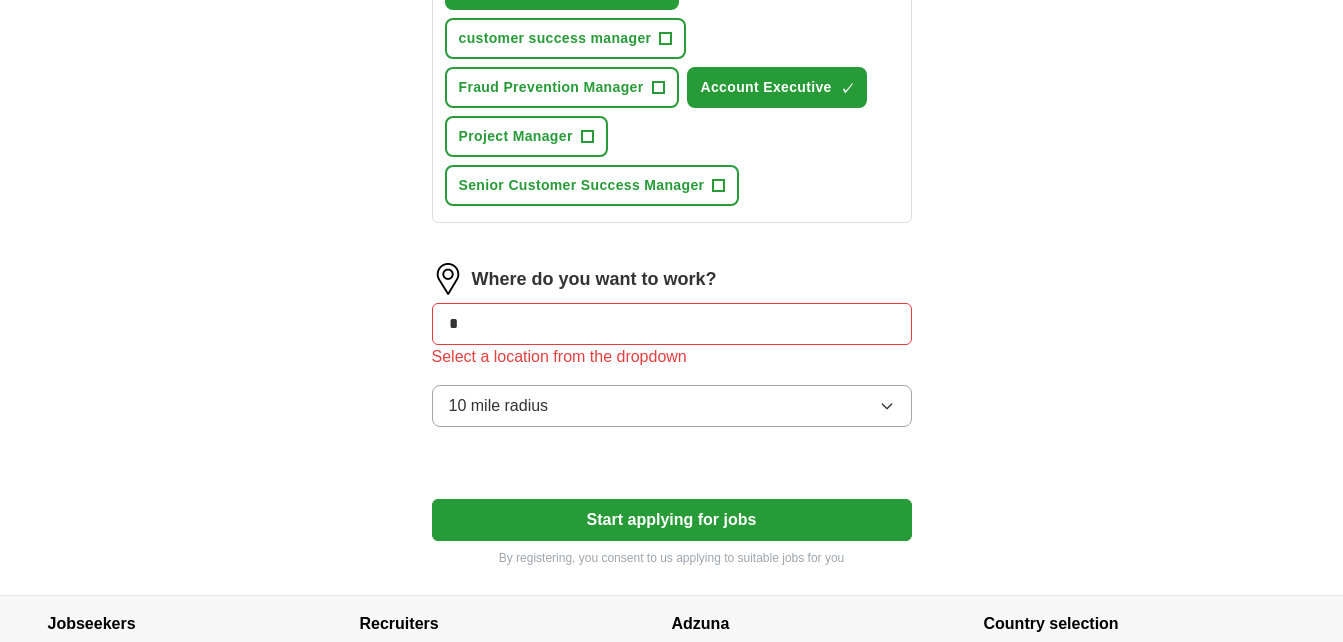 type on "*" 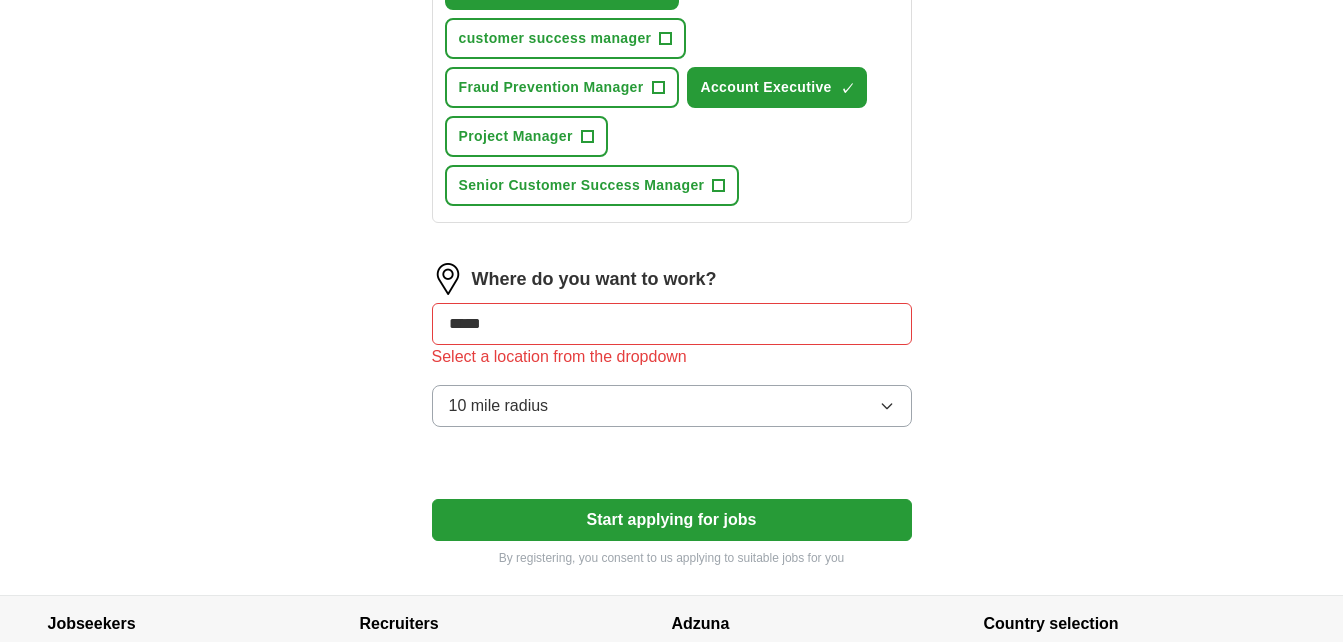 type on "******" 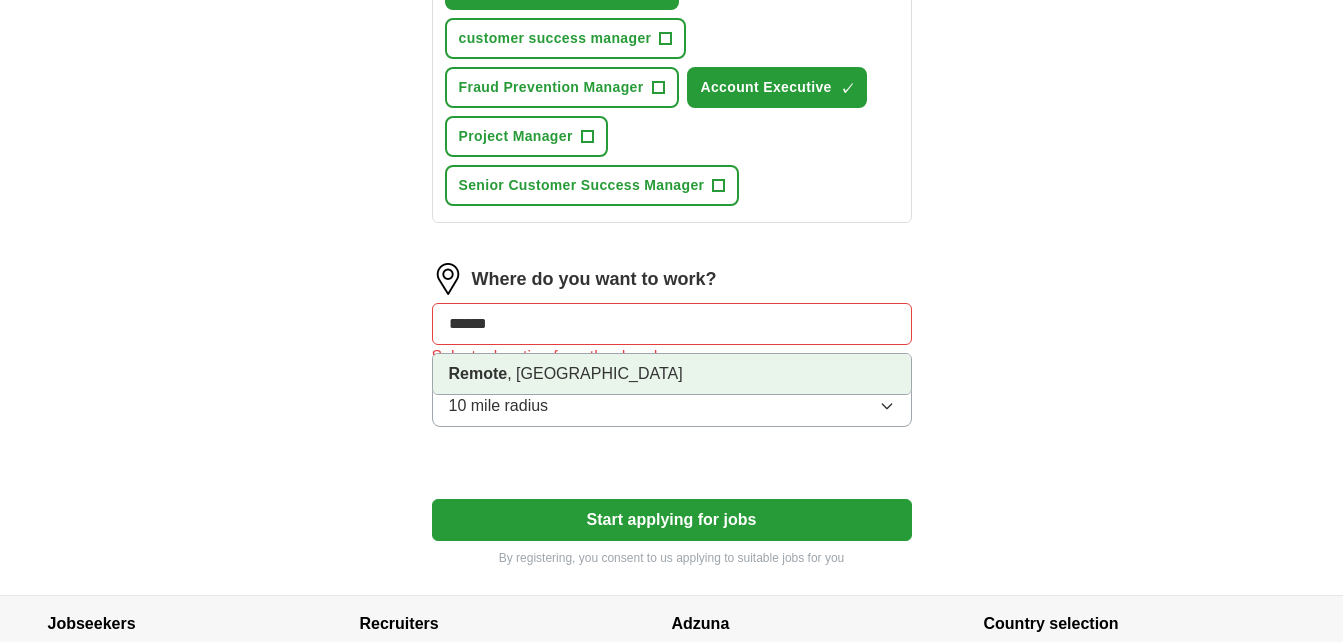 click on "Remote , [GEOGRAPHIC_DATA]" at bounding box center [672, 374] 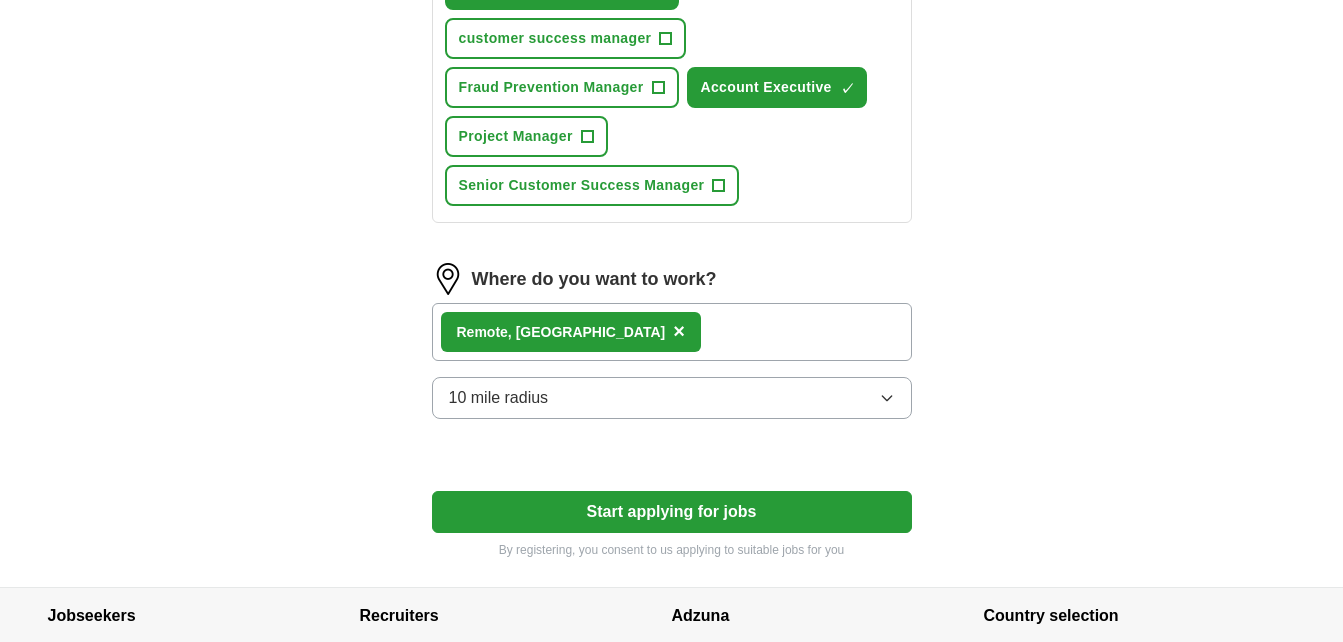 click on "Remote , OR ×" at bounding box center [672, 332] 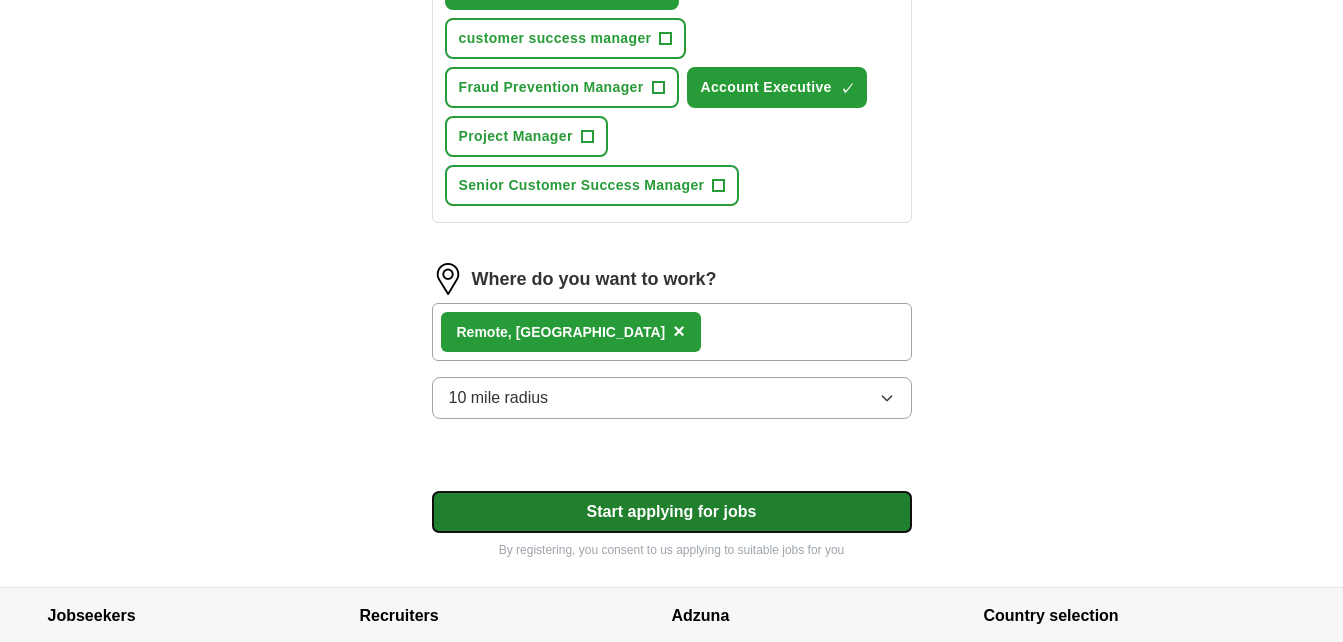 click on "Start applying for jobs" at bounding box center [672, 512] 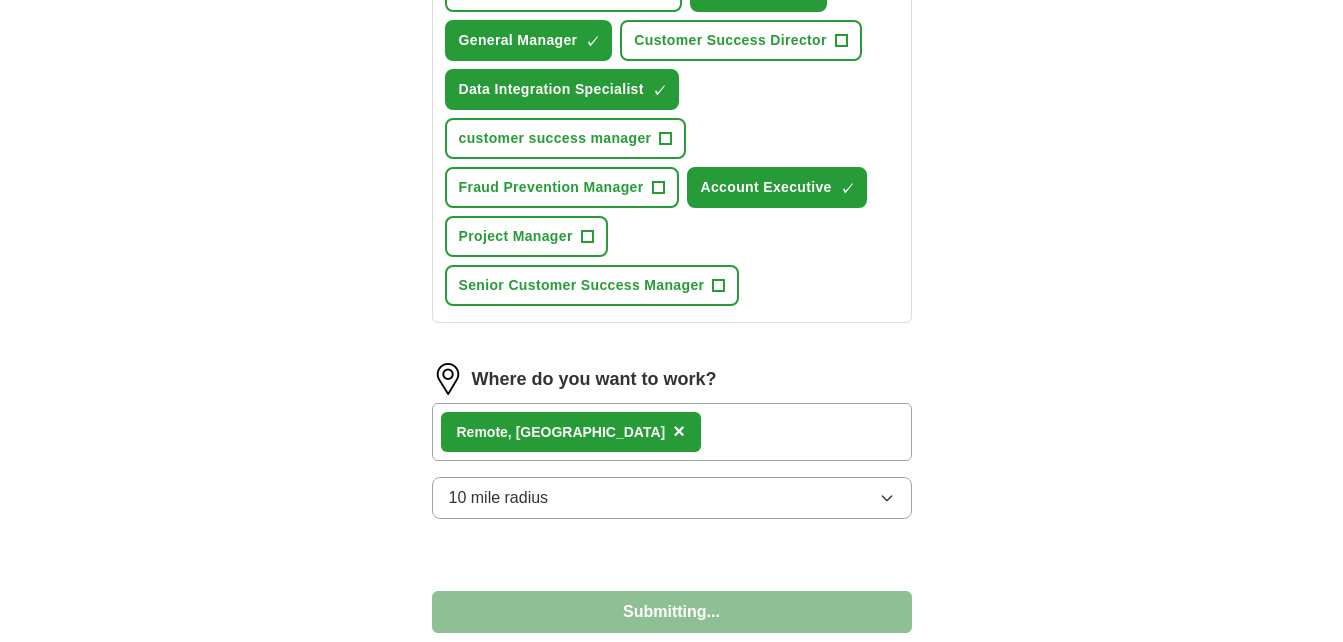 select on "**" 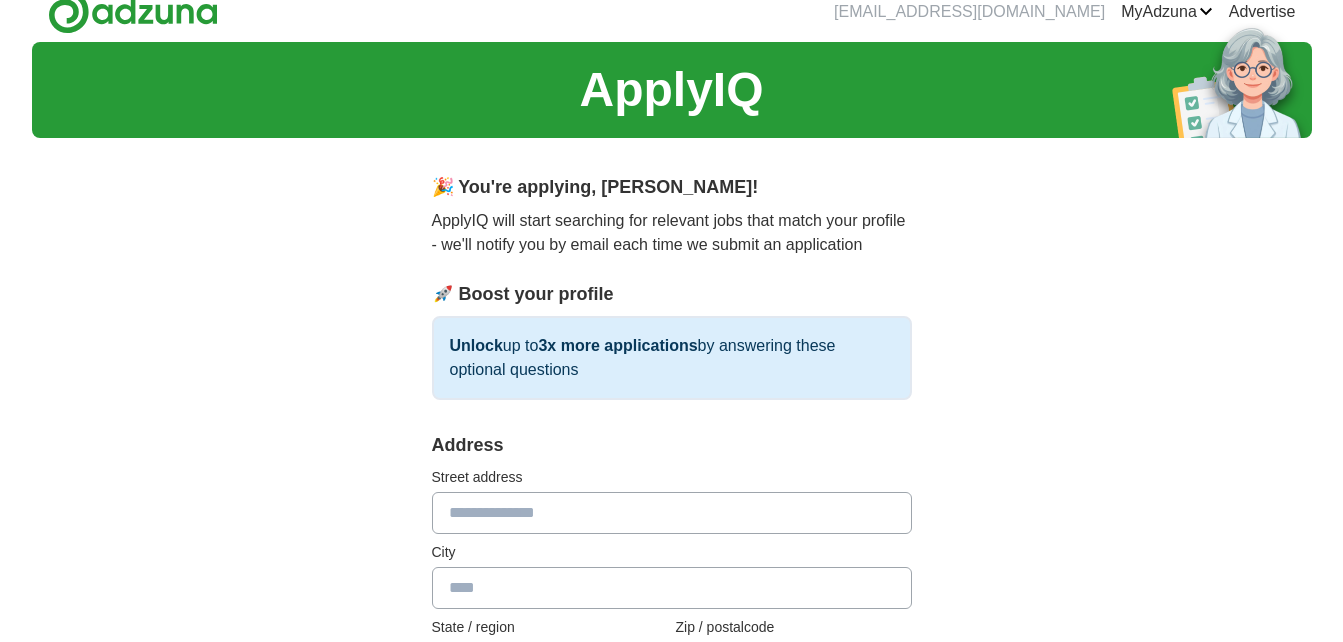 scroll, scrollTop: 0, scrollLeft: 0, axis: both 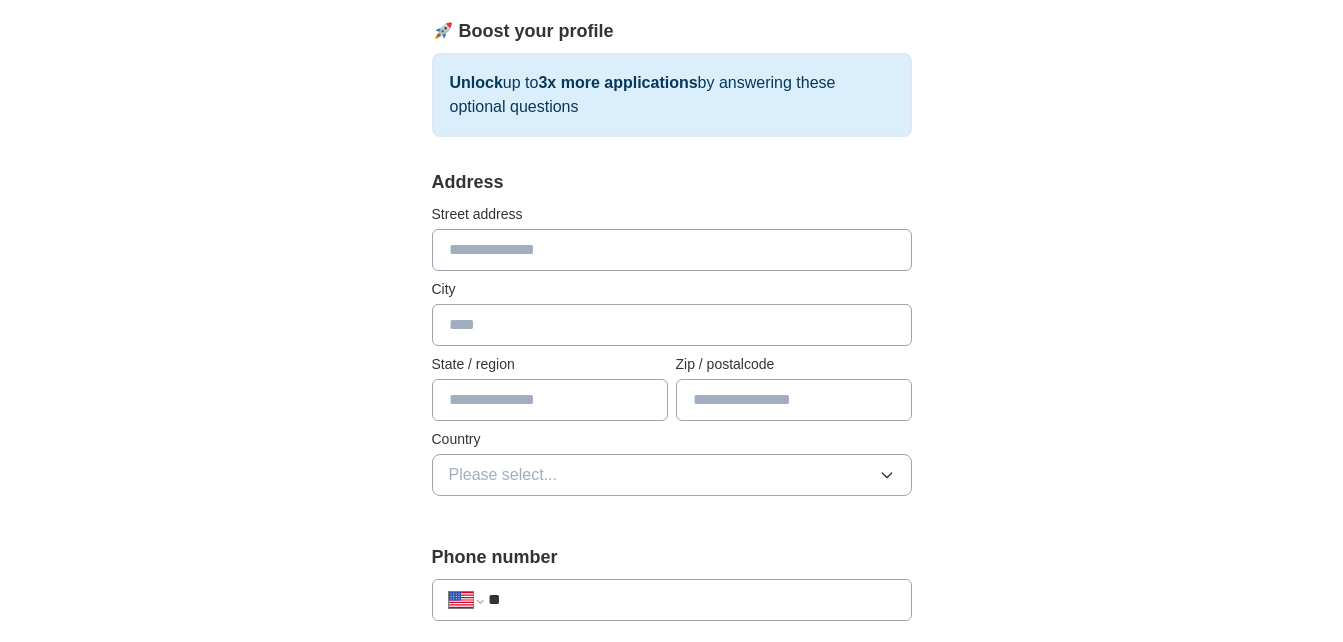click at bounding box center (672, 250) 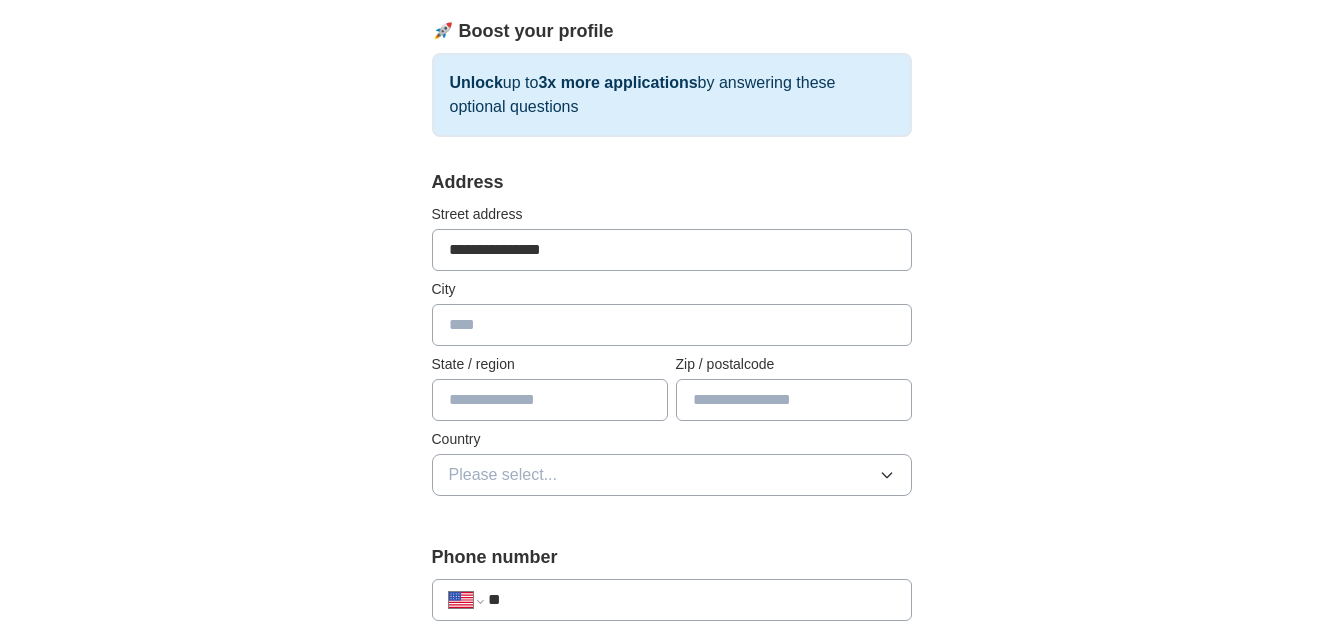 type on "**********" 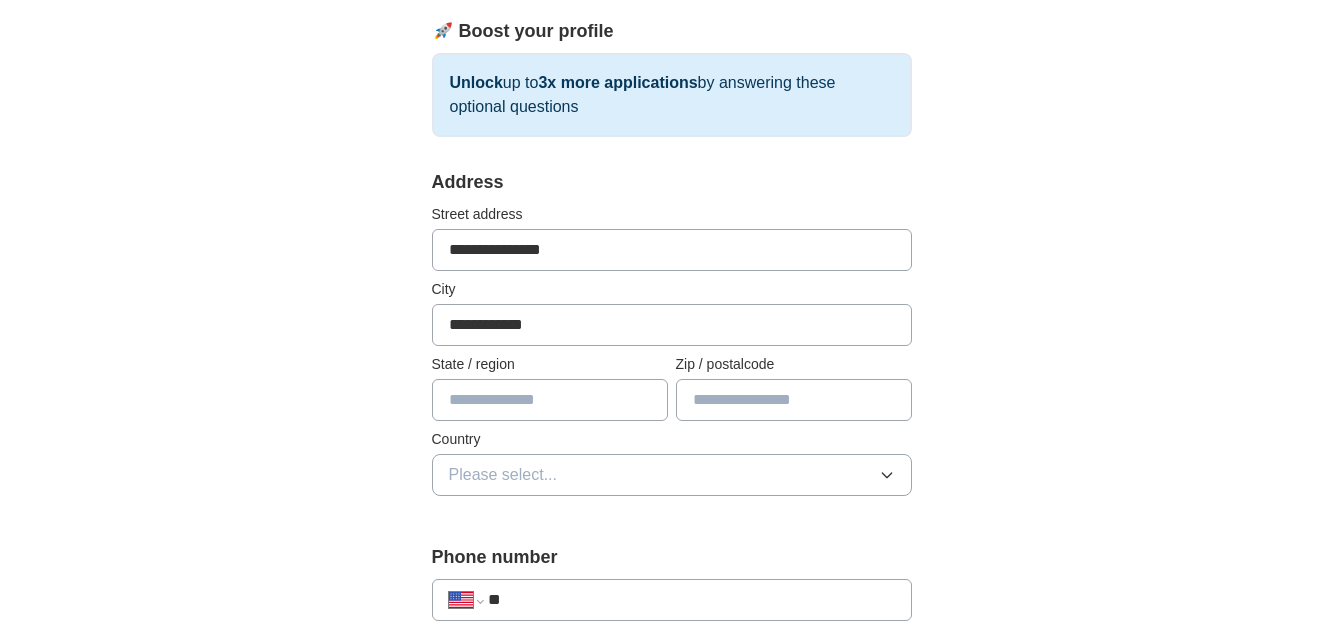 type on "**********" 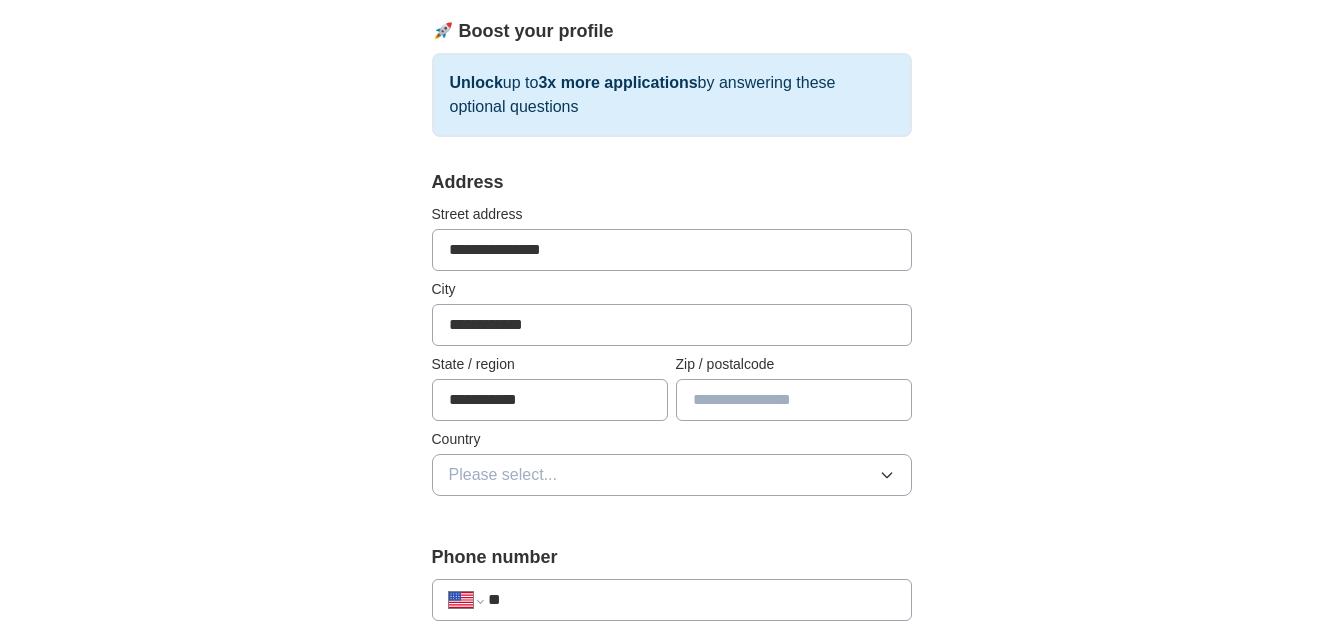 type on "*****" 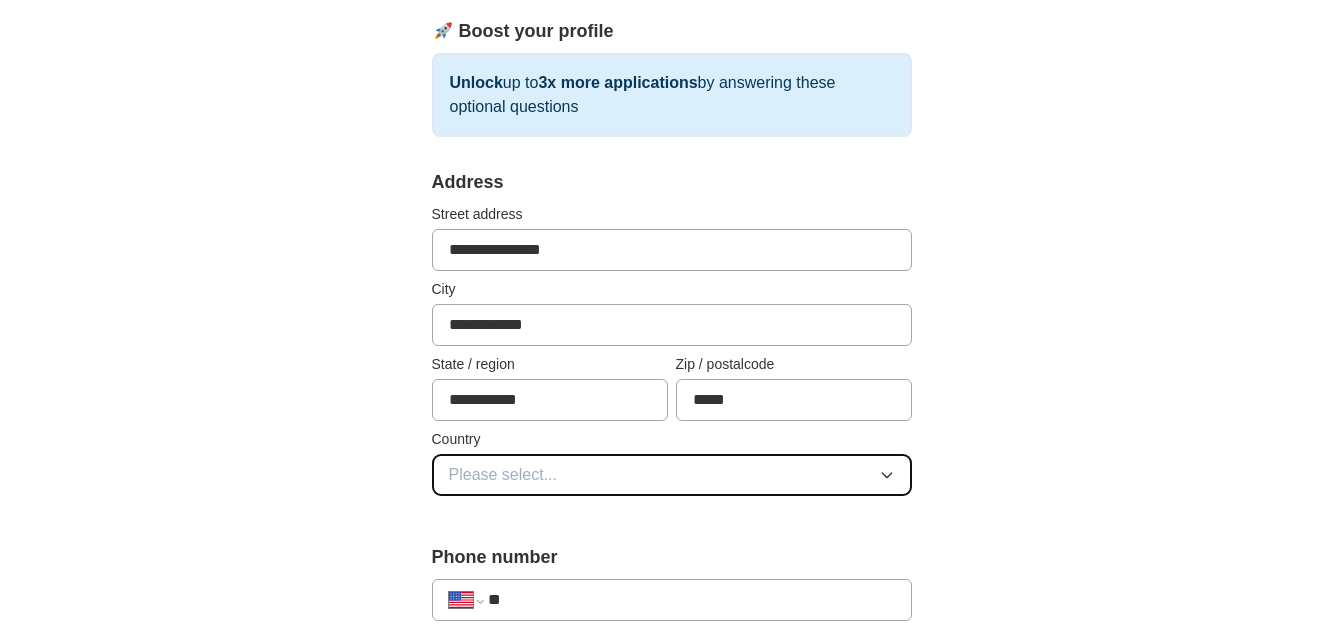 click on "Please select..." at bounding box center (672, 475) 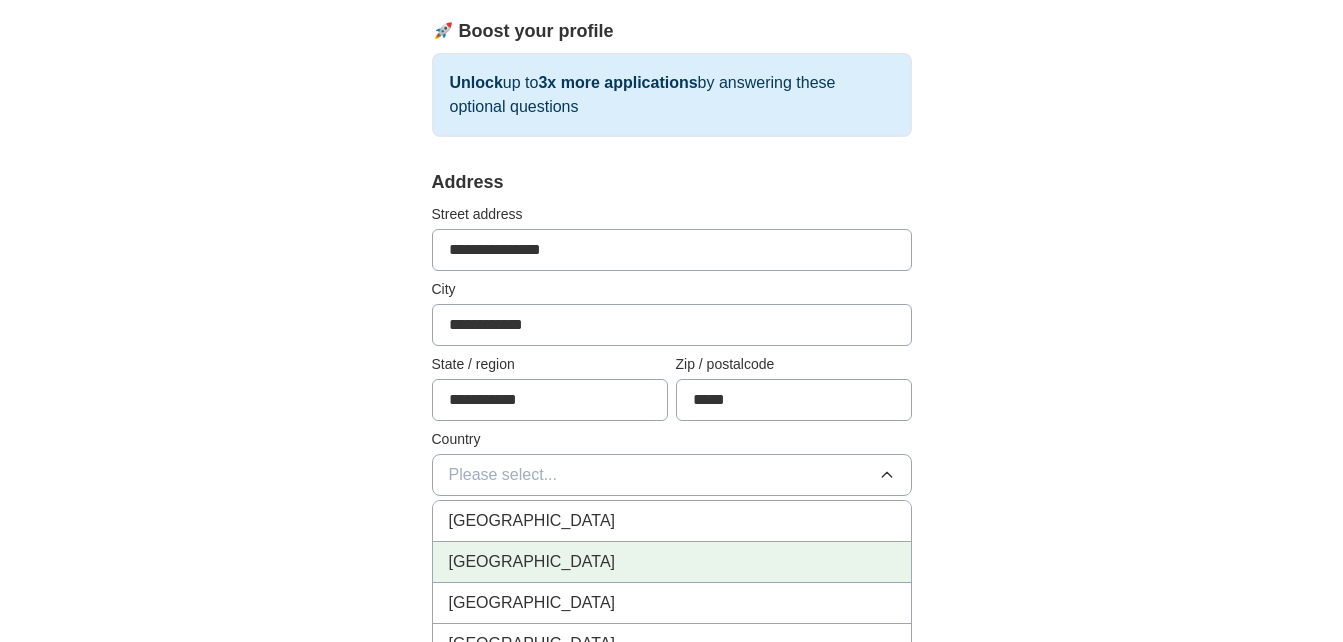 click on "[GEOGRAPHIC_DATA]" at bounding box center [672, 562] 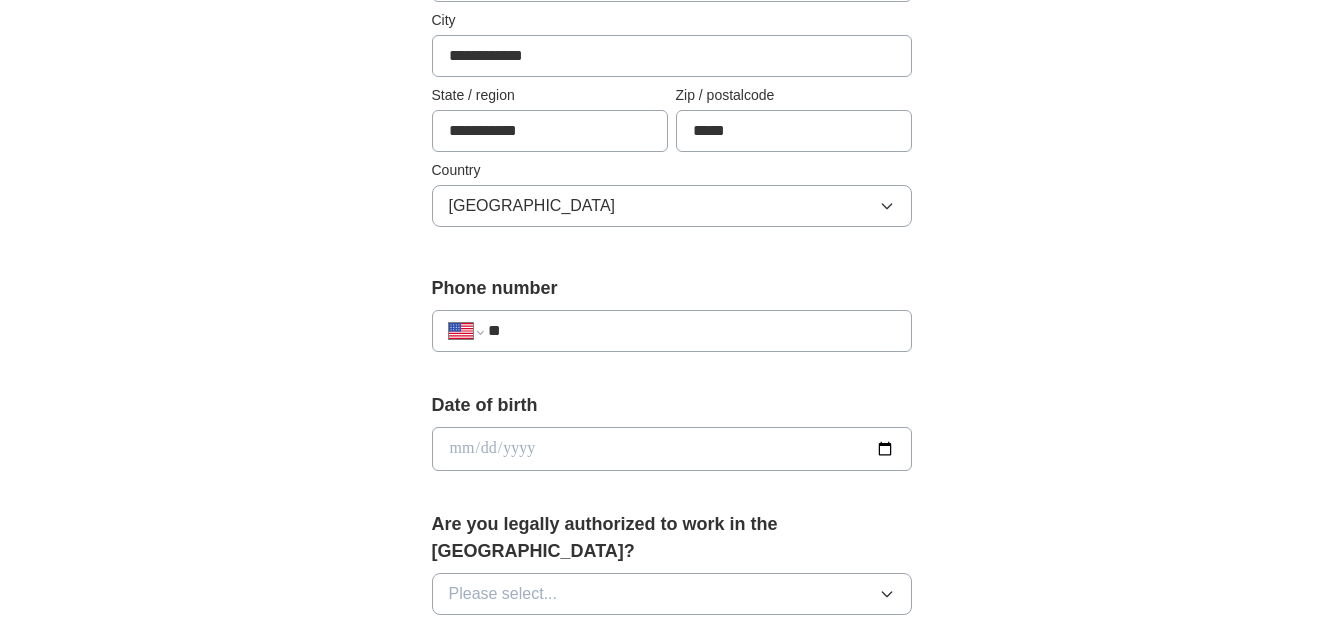 scroll, scrollTop: 554, scrollLeft: 0, axis: vertical 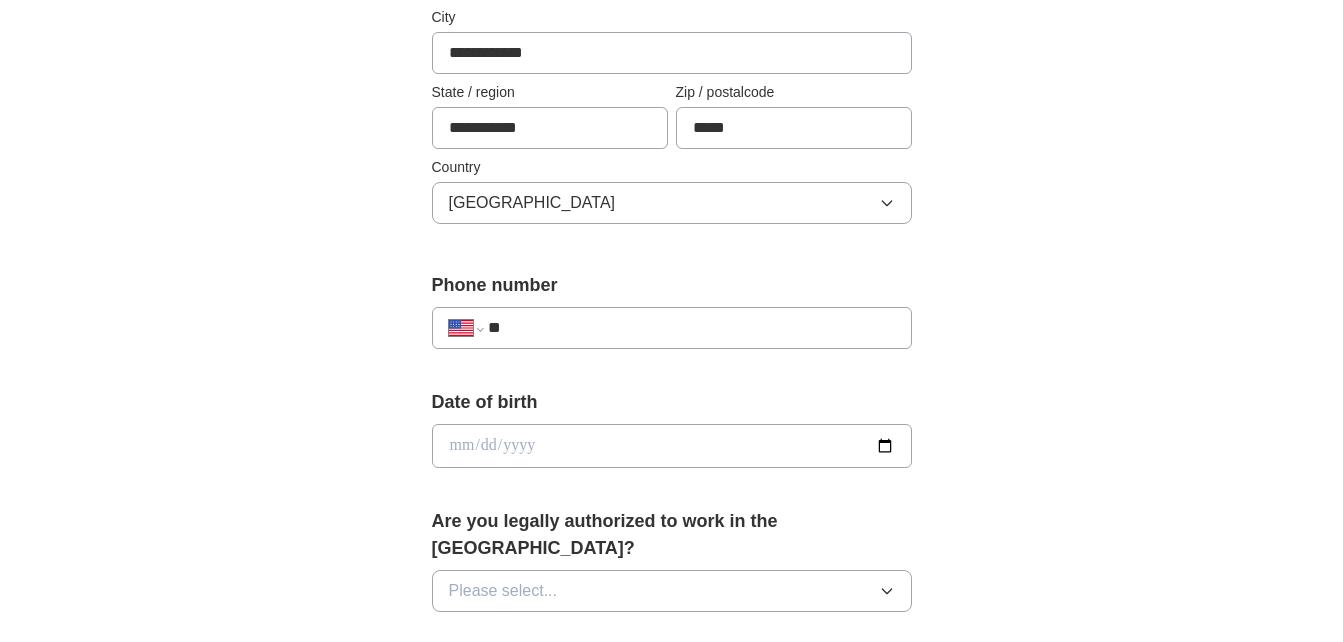click on "**" at bounding box center [691, 328] 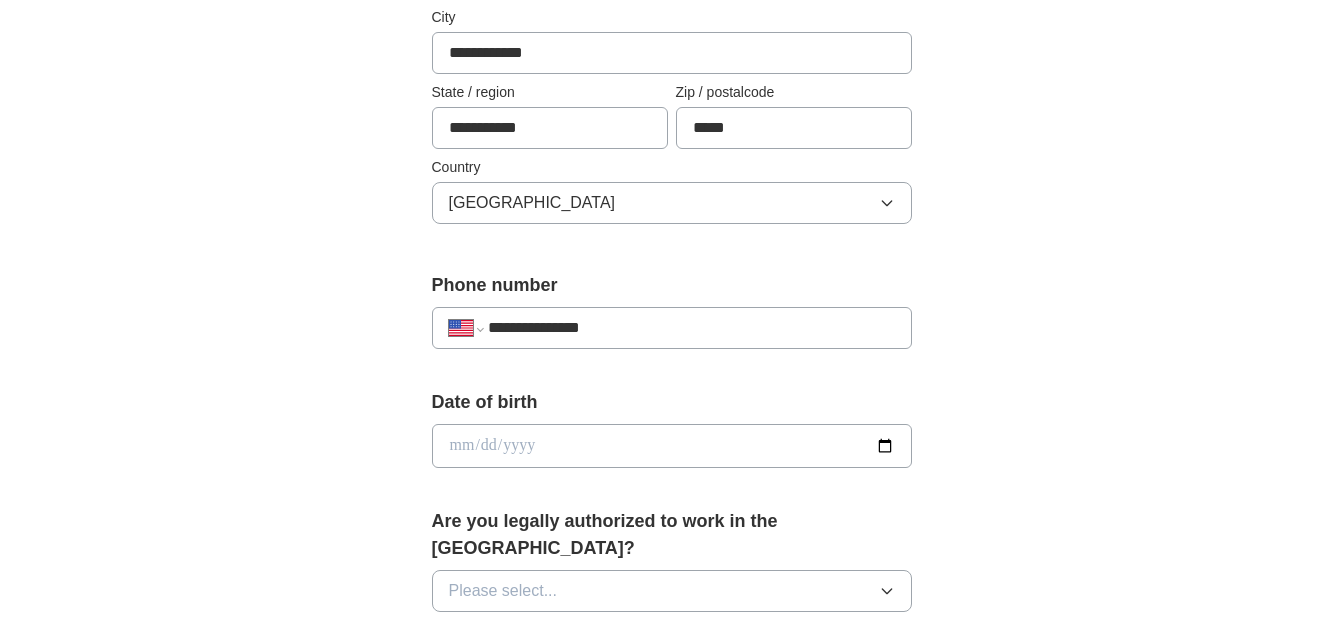 type on "**********" 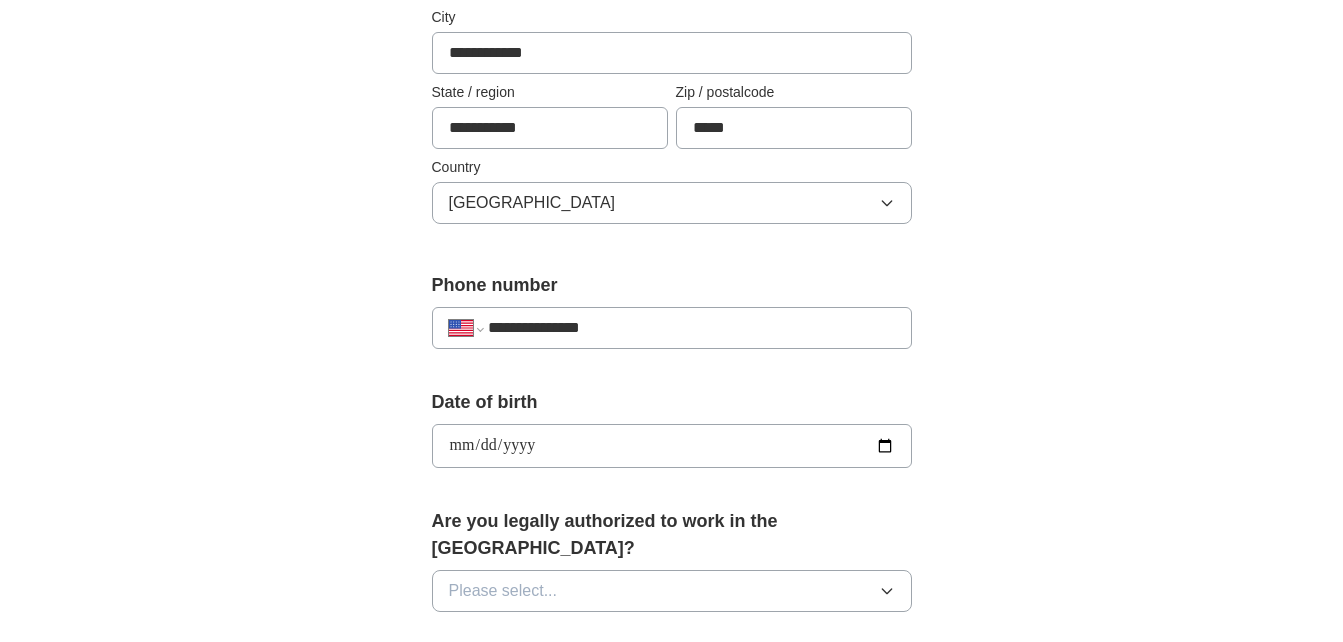 type on "**********" 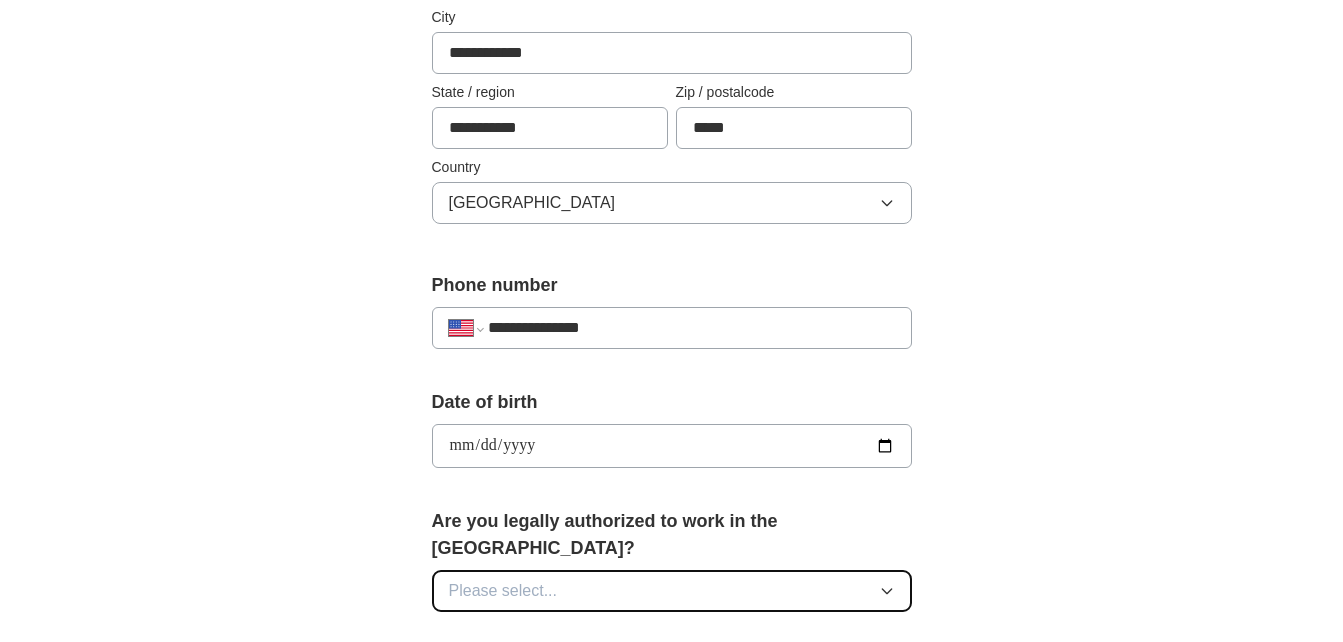 click on "Please select..." at bounding box center [672, 591] 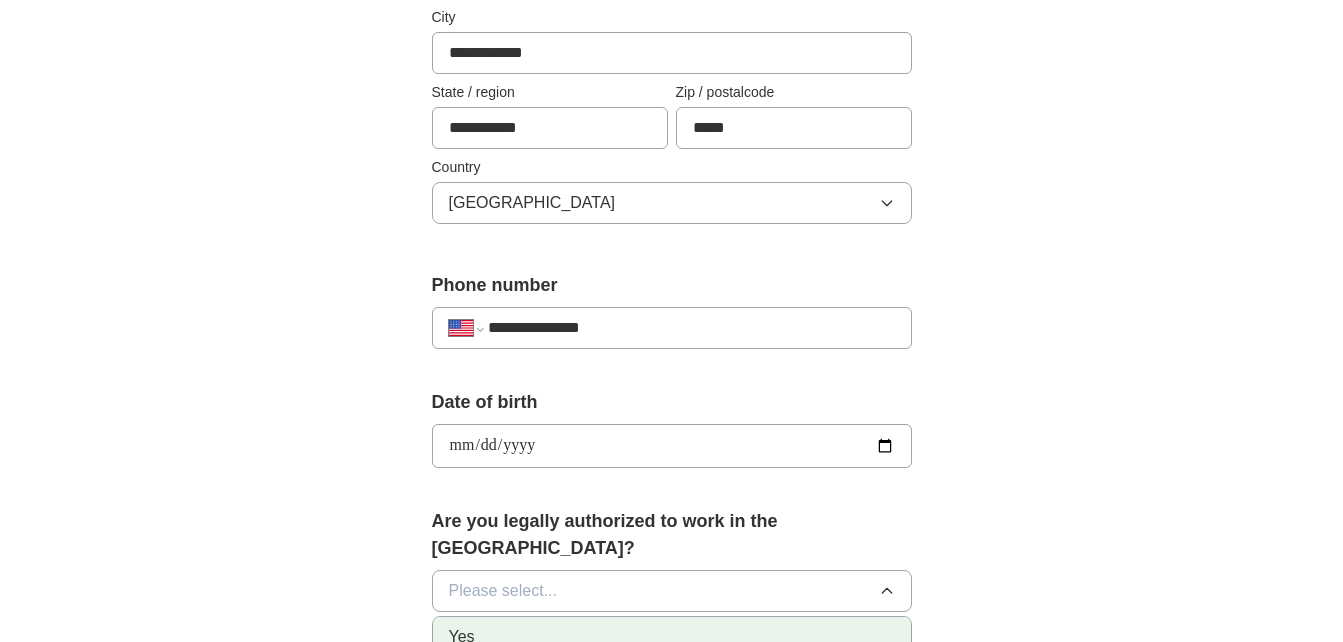 click on "Yes" at bounding box center [672, 637] 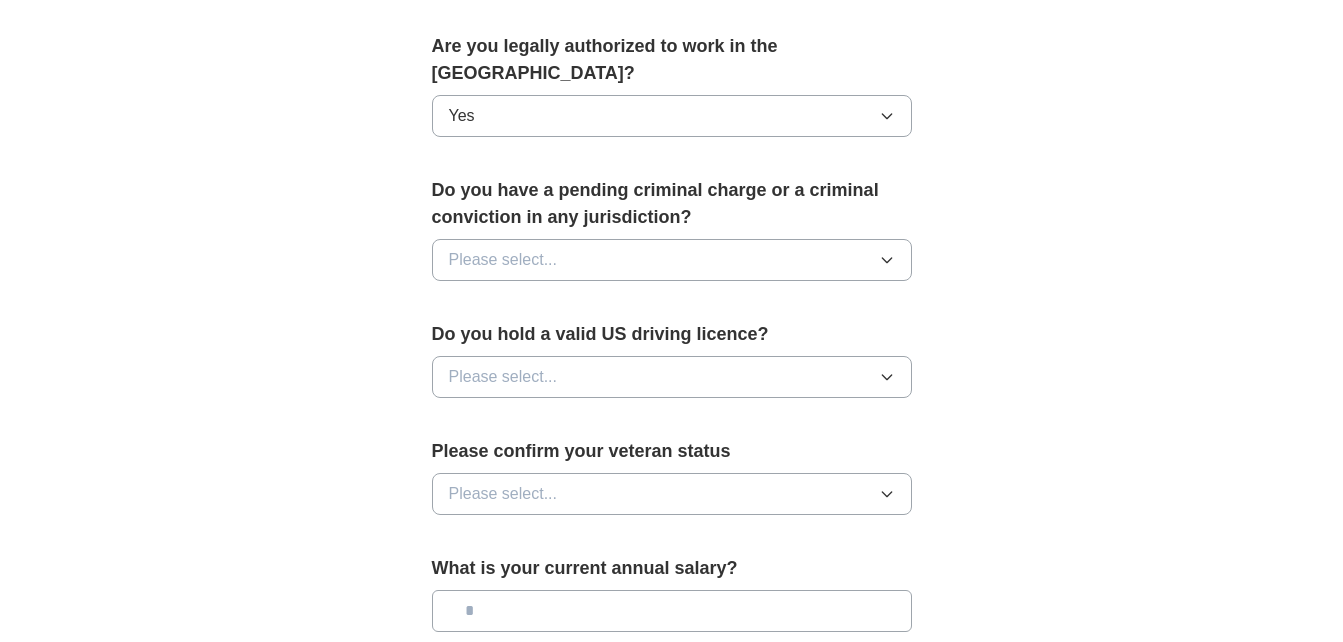 scroll, scrollTop: 1057, scrollLeft: 0, axis: vertical 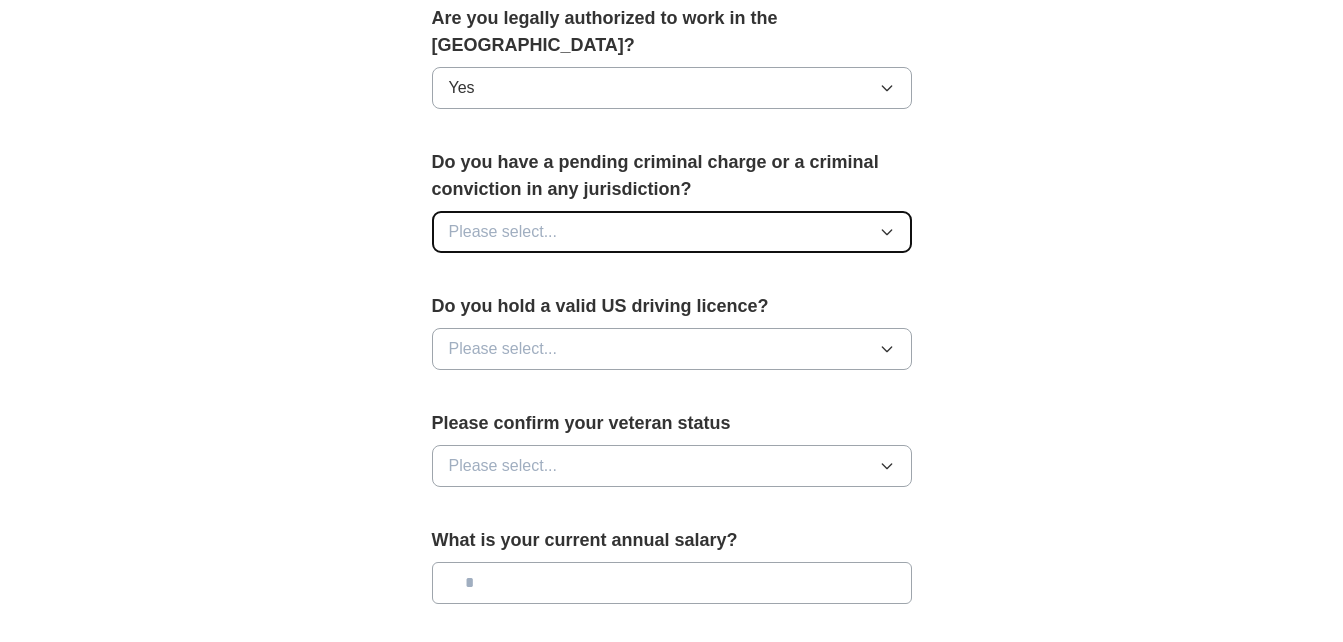 click on "Please select..." at bounding box center (672, 232) 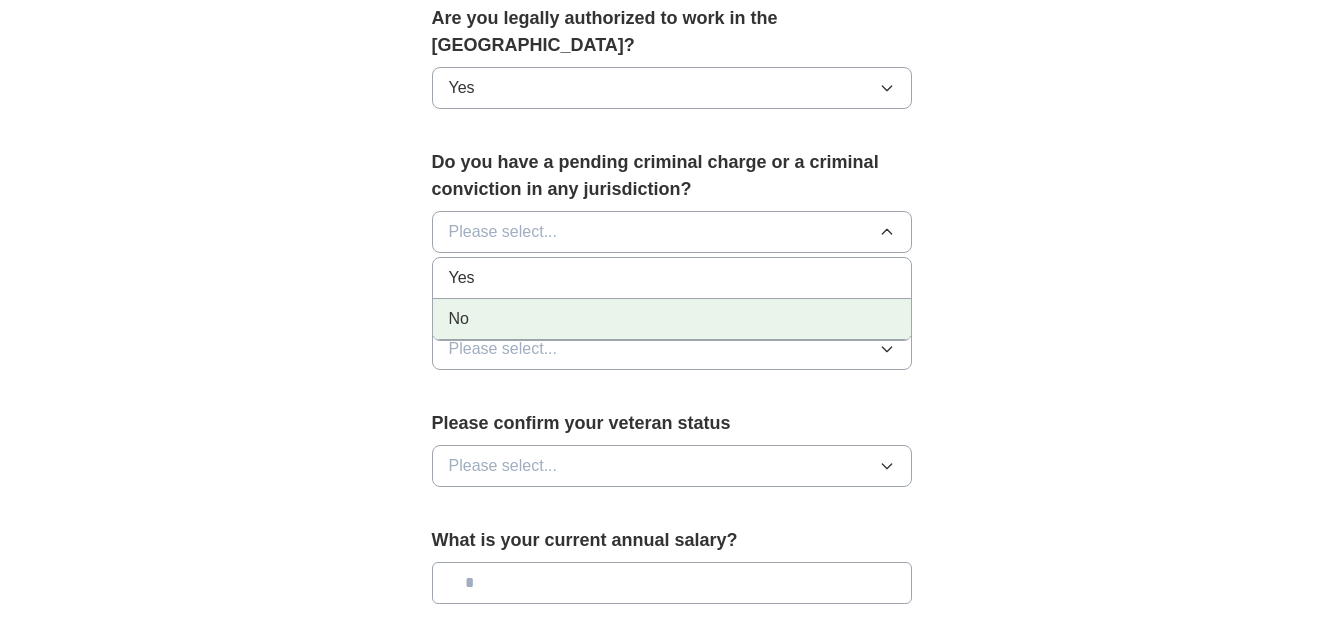 click on "No" at bounding box center (672, 319) 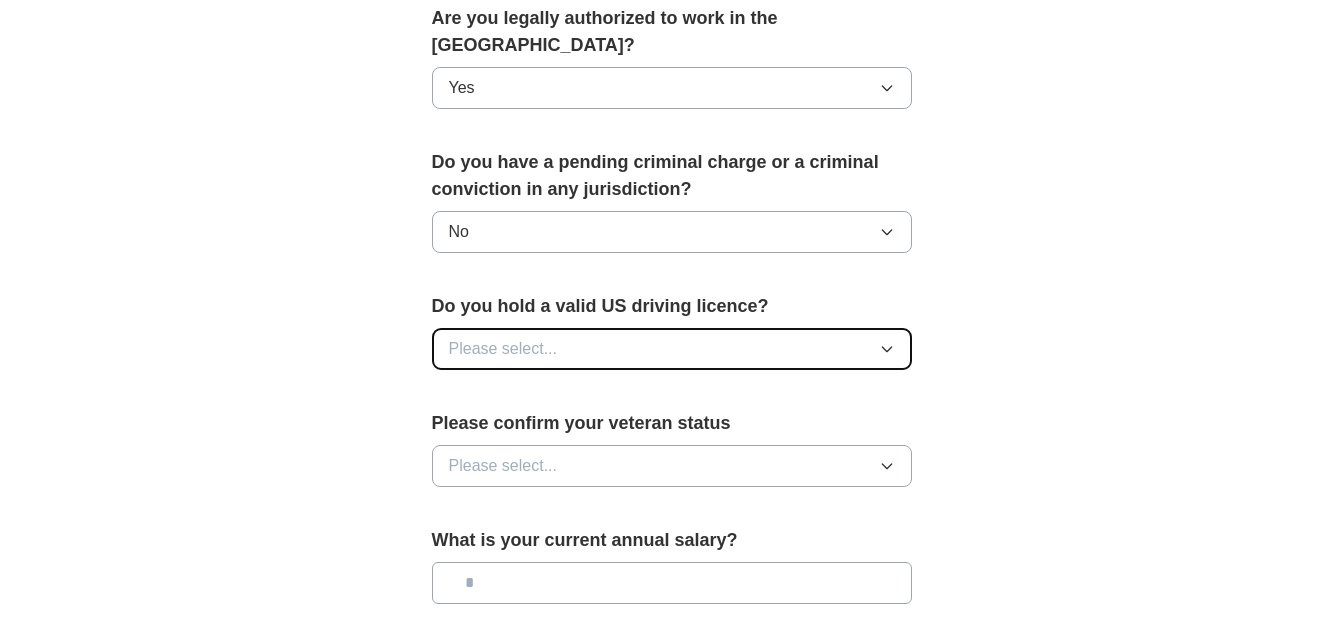 click on "Please select..." at bounding box center [672, 349] 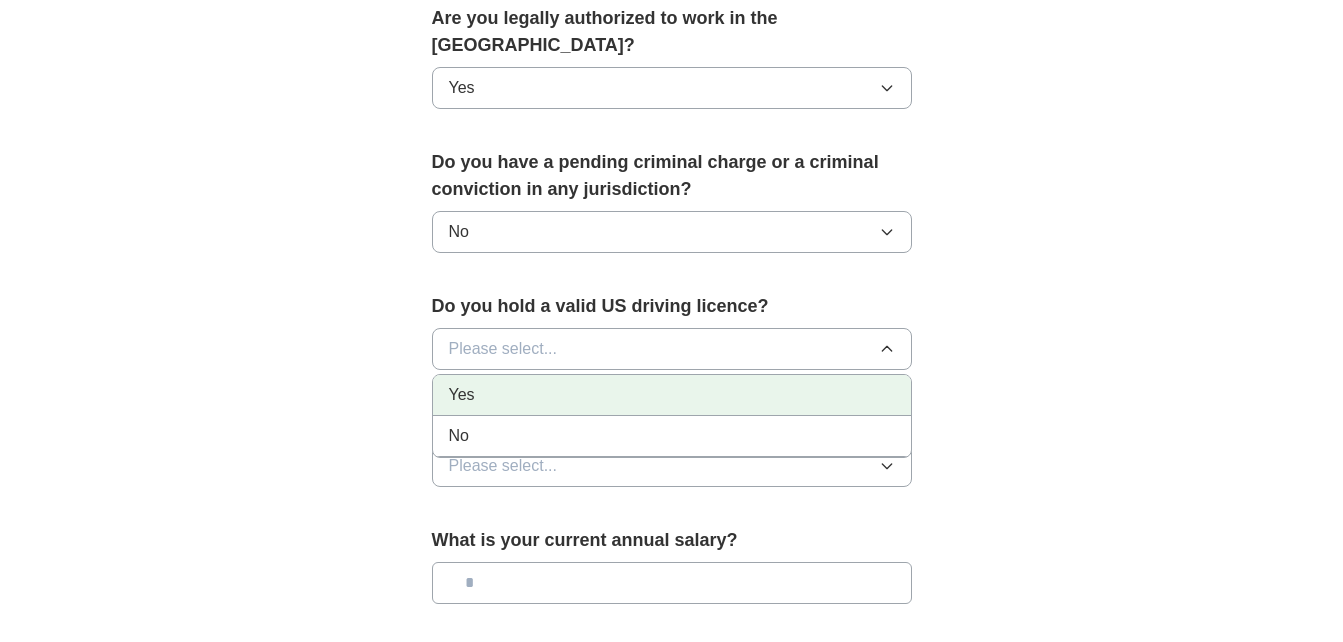 click on "Yes" at bounding box center (672, 395) 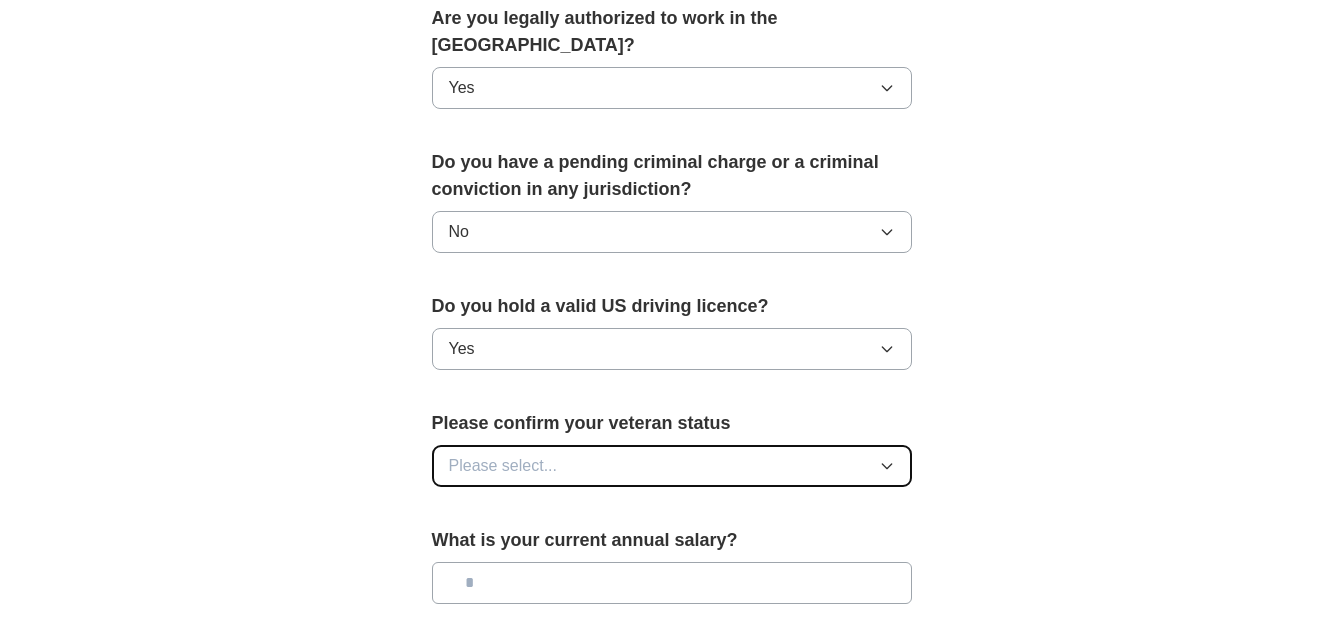 click on "Please select..." at bounding box center [672, 466] 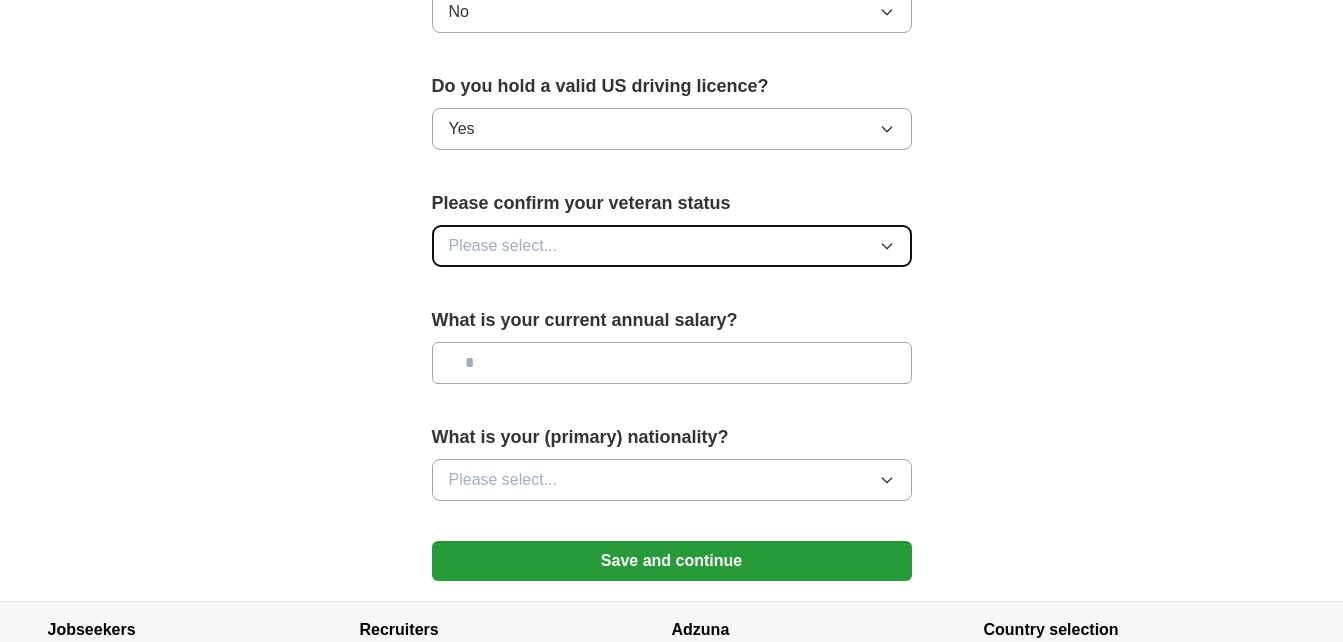 scroll, scrollTop: 1287, scrollLeft: 0, axis: vertical 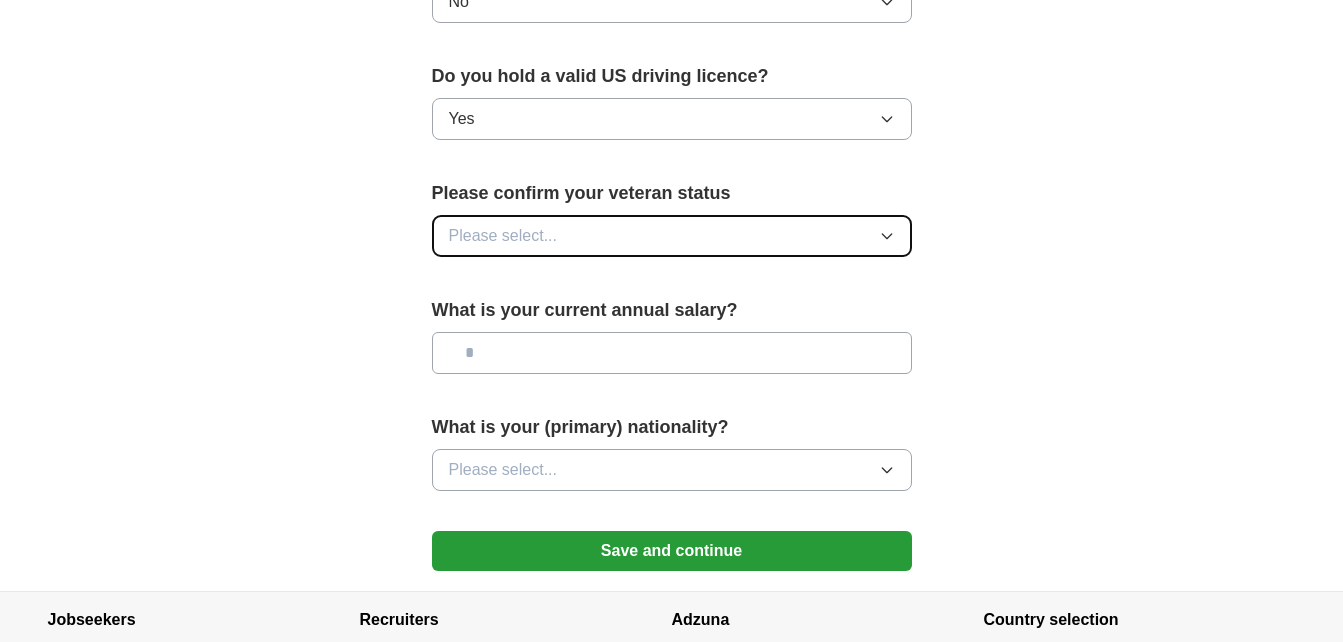 click 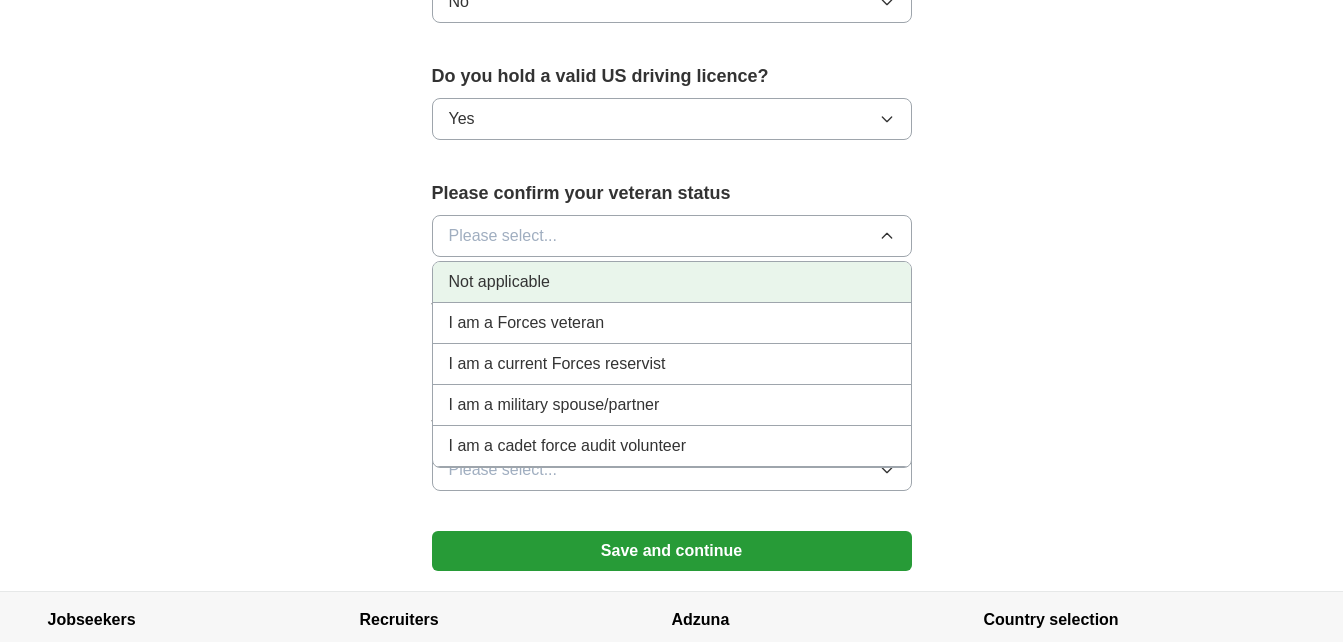 click on "Not applicable" at bounding box center (672, 282) 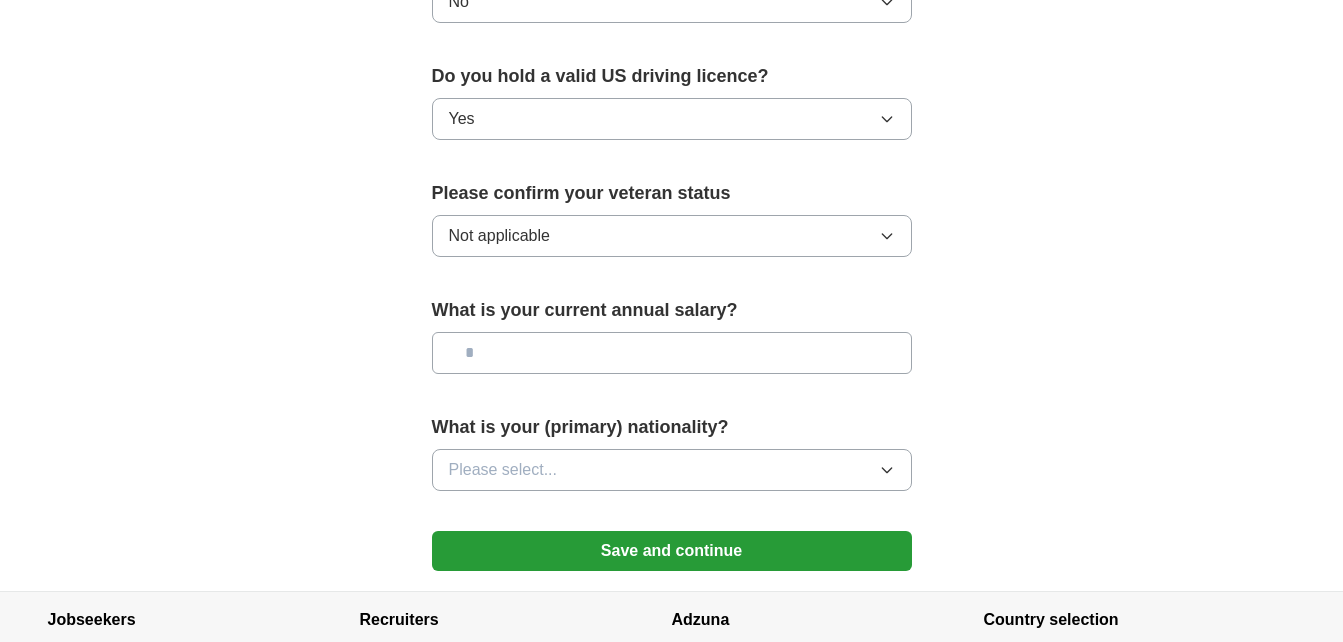 click at bounding box center (672, 353) 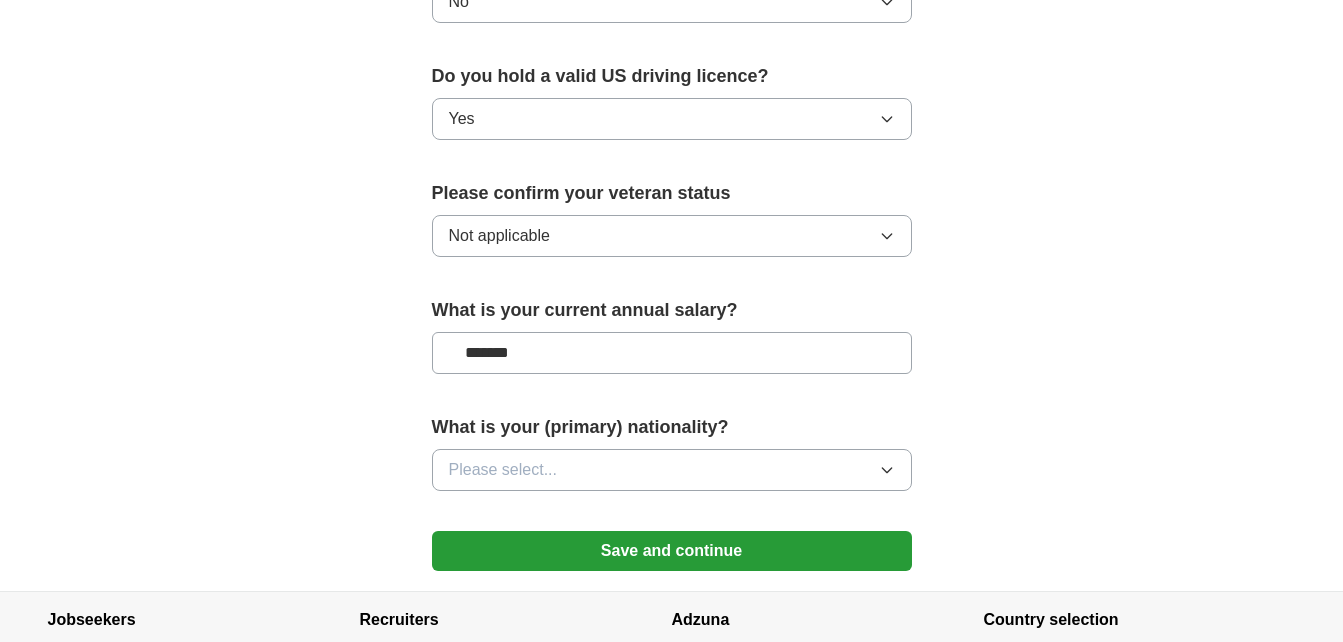 type on "*******" 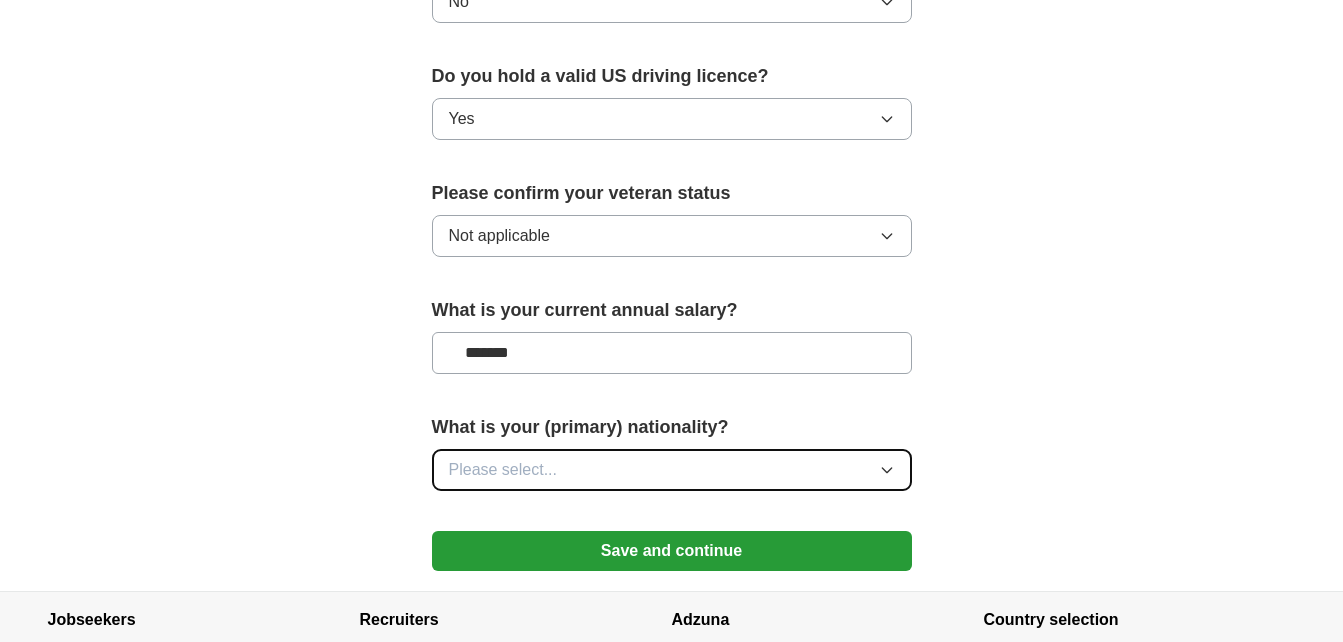 click on "Please select..." at bounding box center (672, 470) 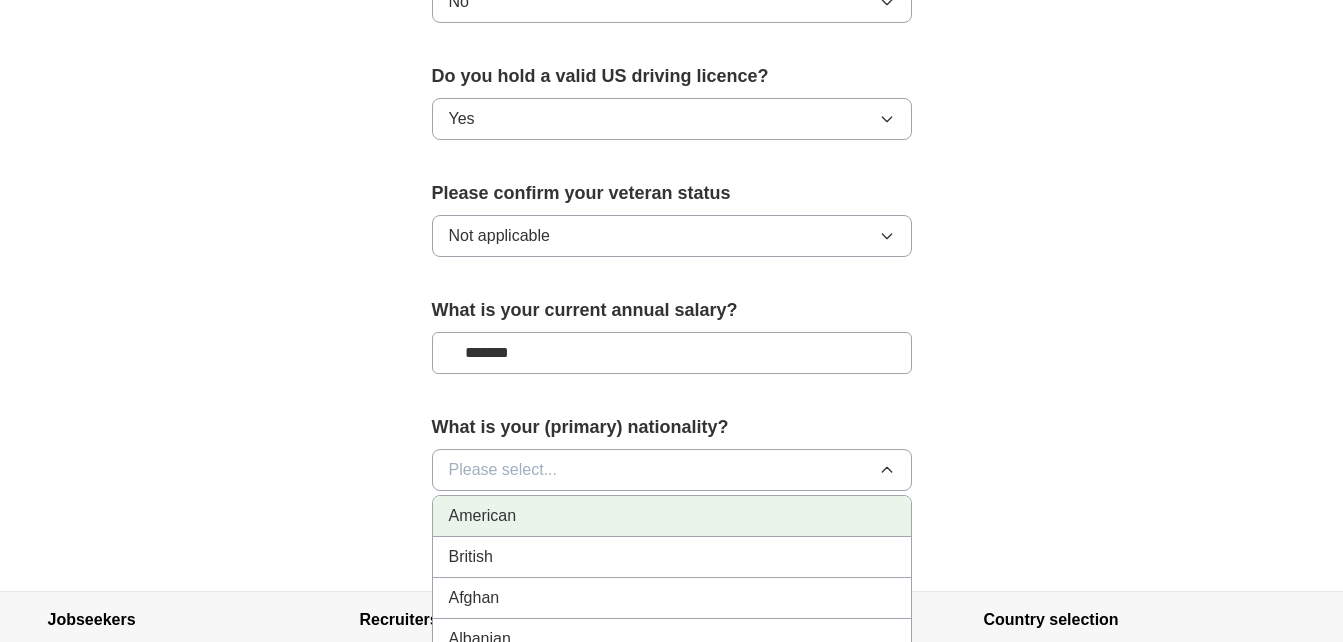 click on "American" at bounding box center [672, 516] 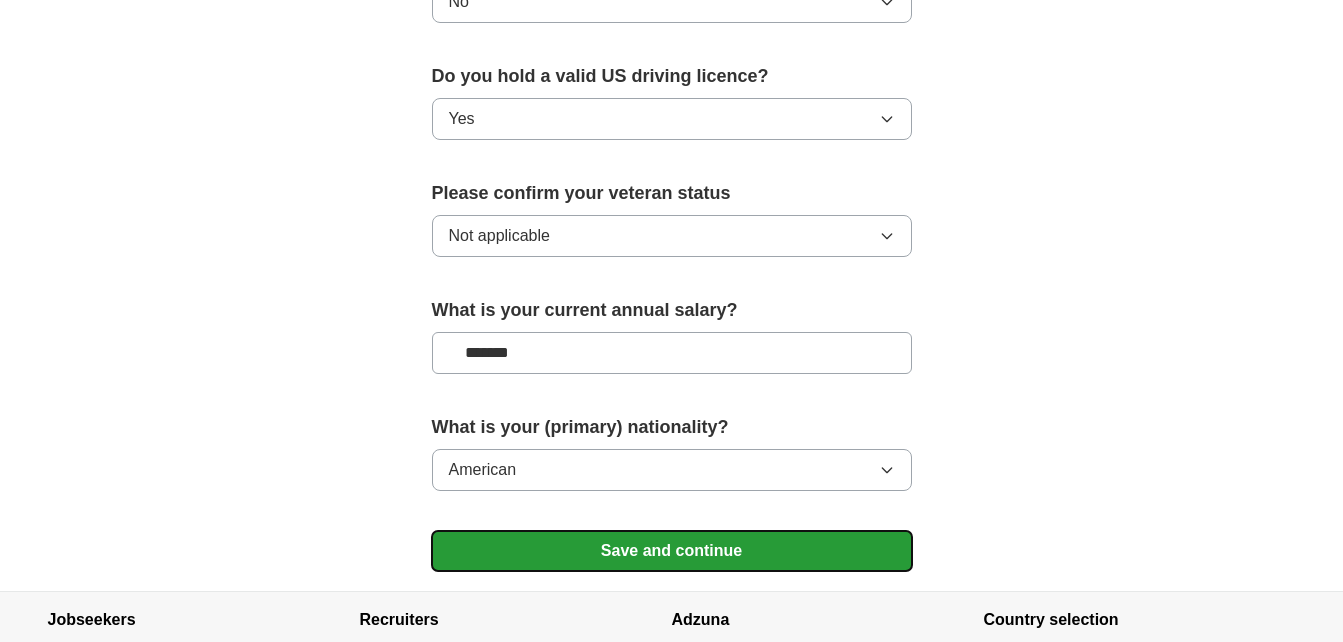 click on "Save and continue" at bounding box center [672, 551] 